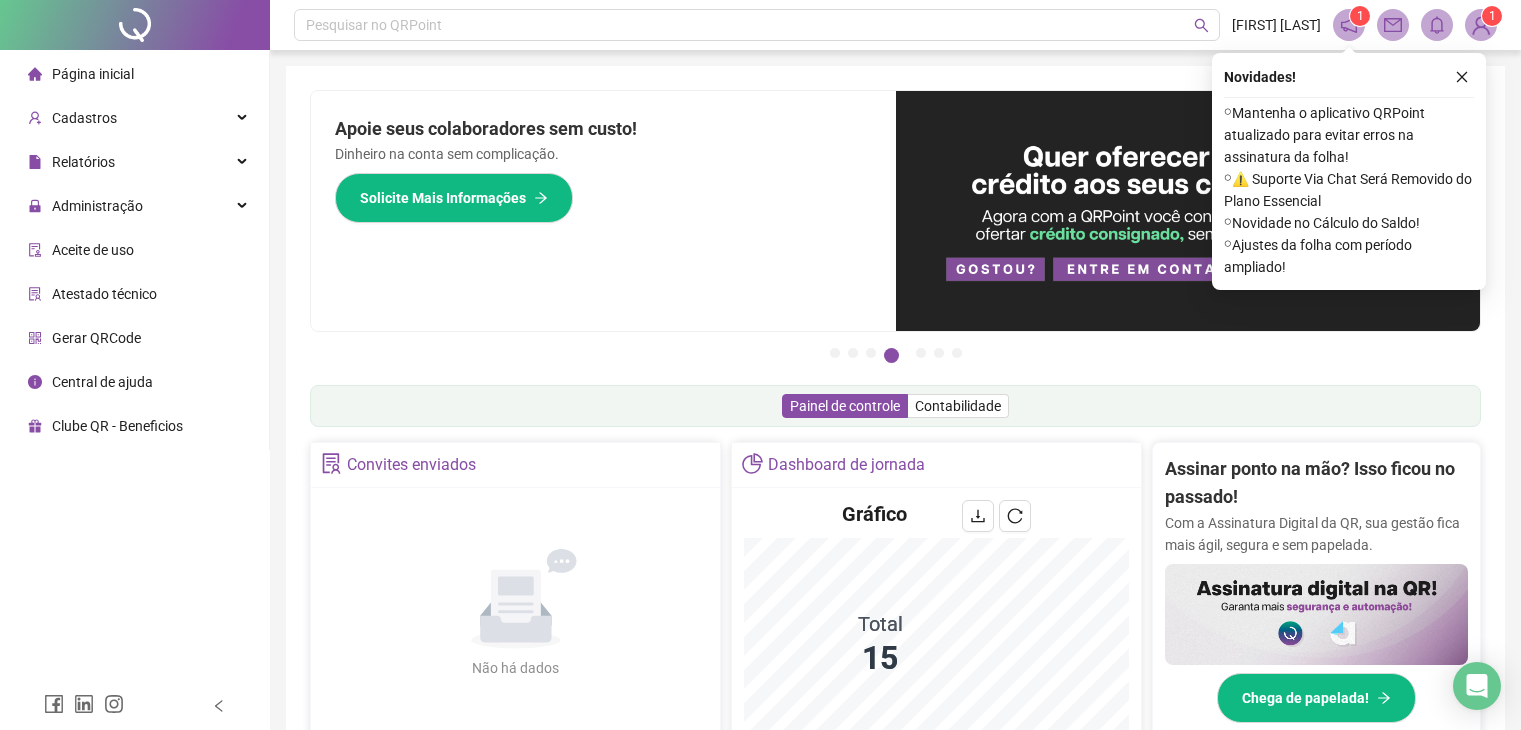 scroll, scrollTop: 0, scrollLeft: 0, axis: both 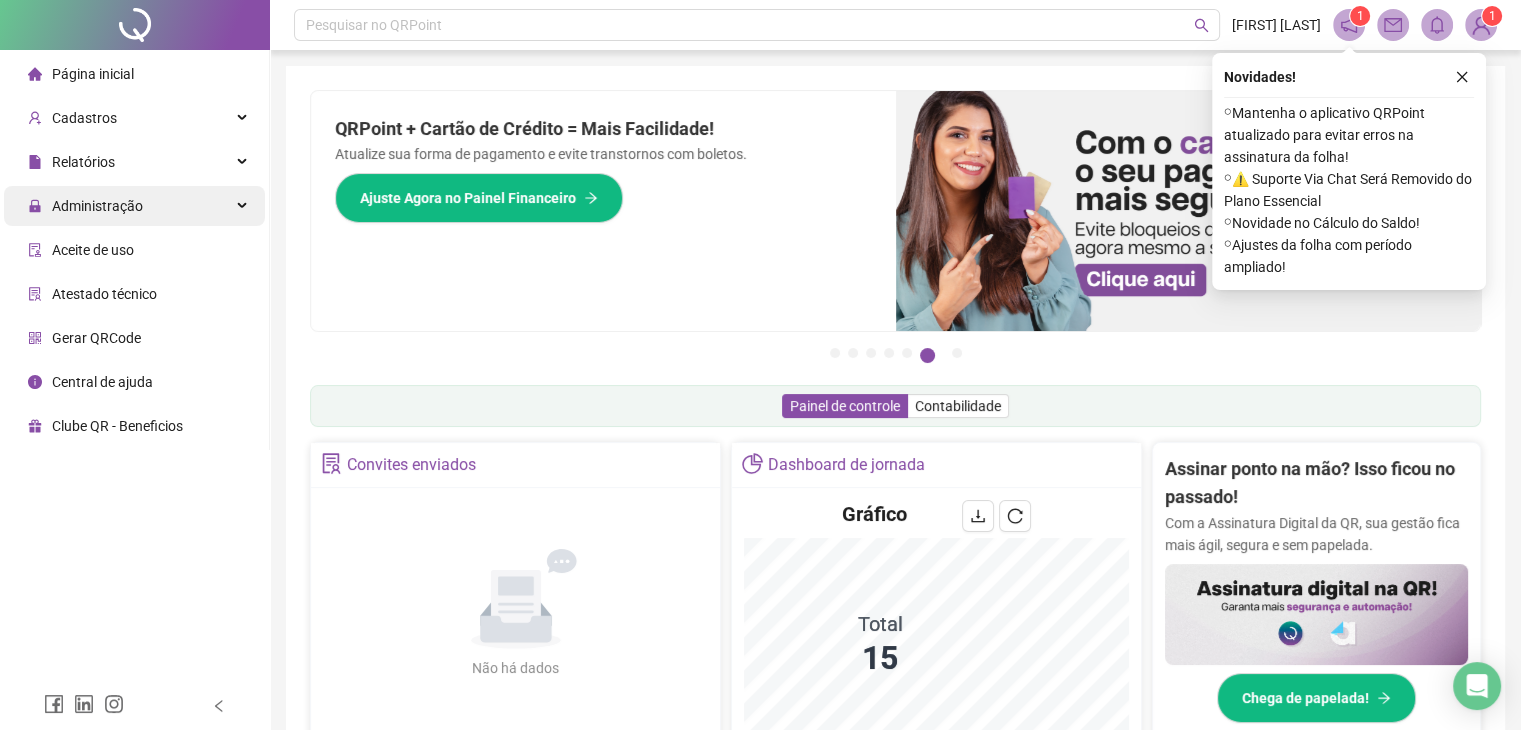 click on "Administração" at bounding box center [134, 206] 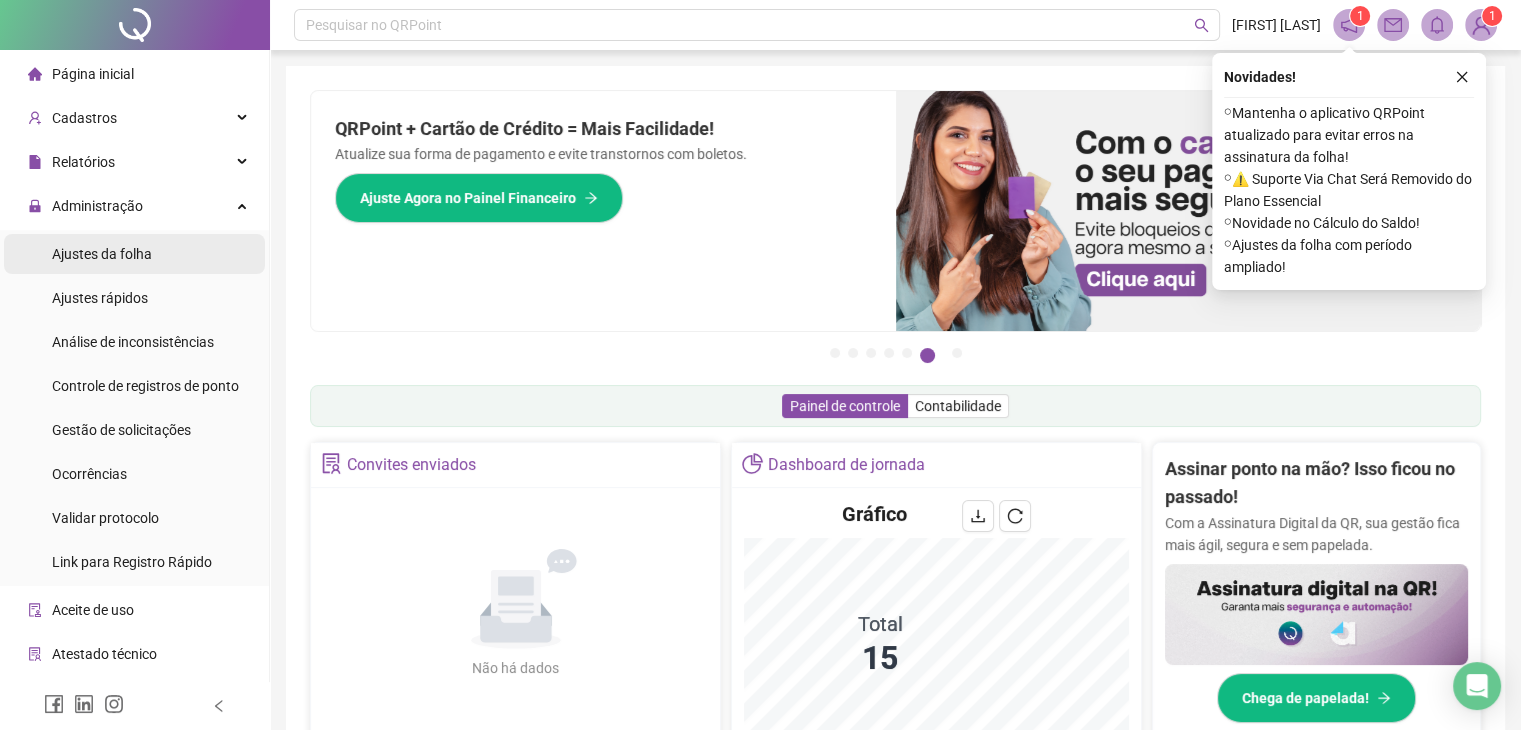 click on "Ajustes da folha" at bounding box center [134, 254] 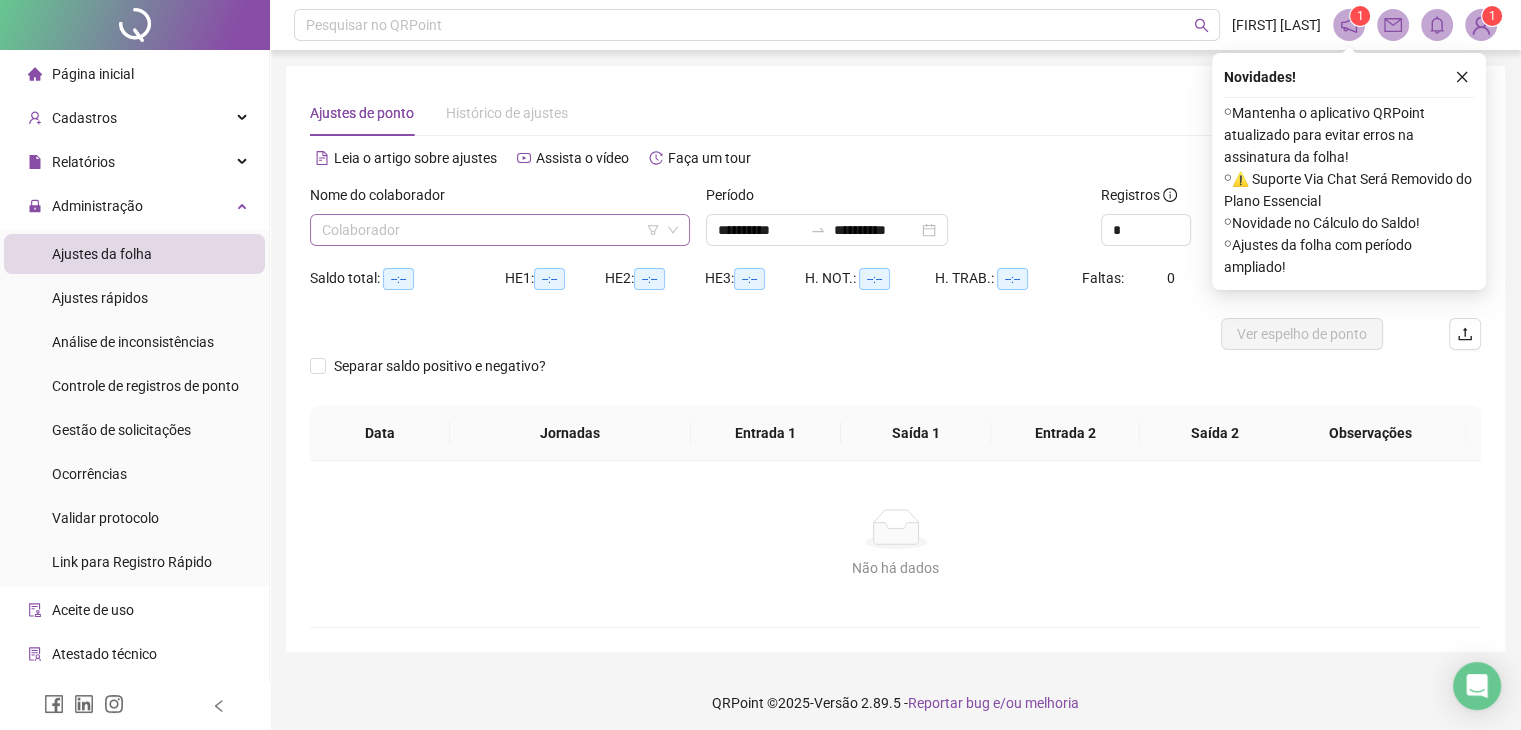 click at bounding box center (491, 230) 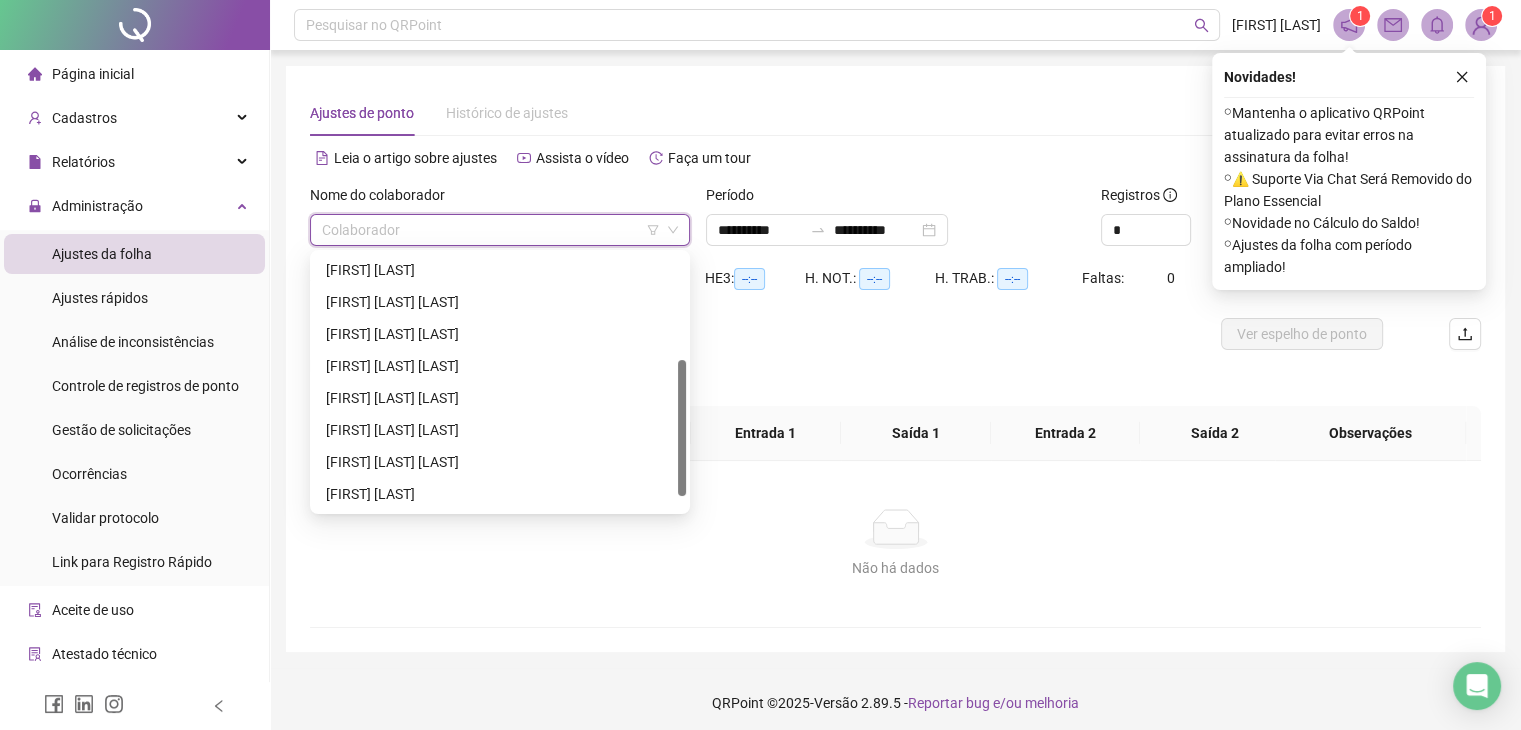scroll, scrollTop: 224, scrollLeft: 0, axis: vertical 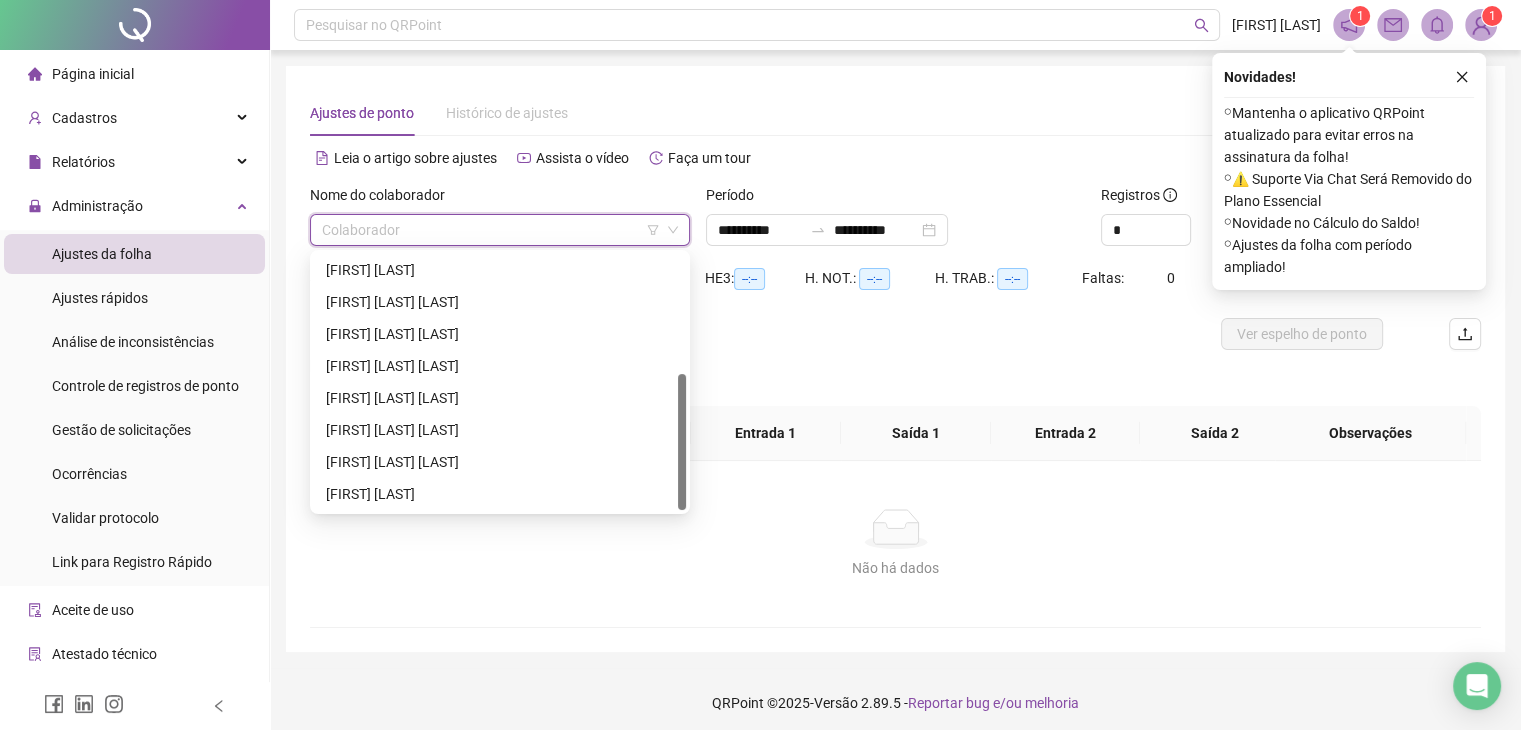 drag, startPoint x: 680, startPoint y: 276, endPoint x: 689, endPoint y: 416, distance: 140.28899 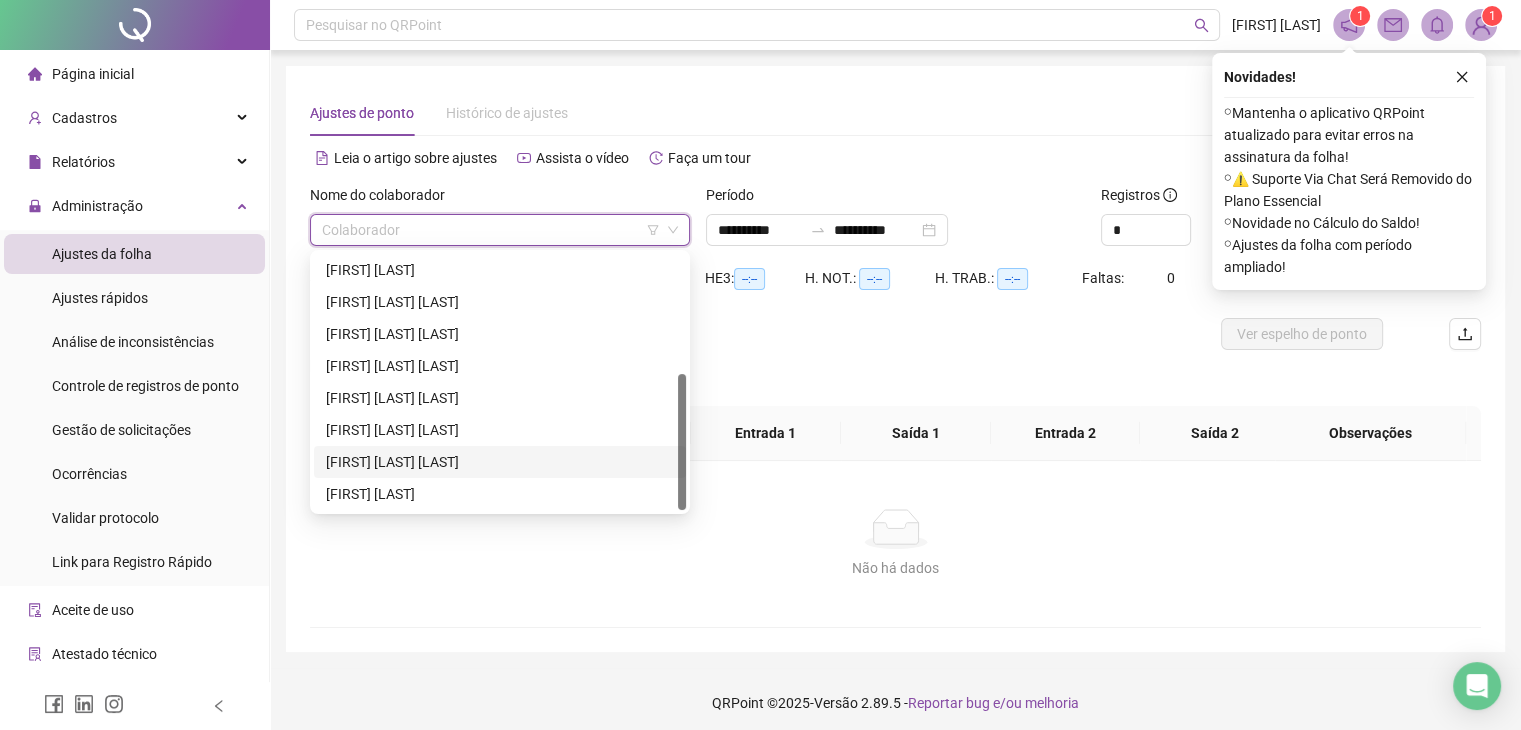 click on "[FIRST] [LAST] [LAST]" at bounding box center (500, 462) 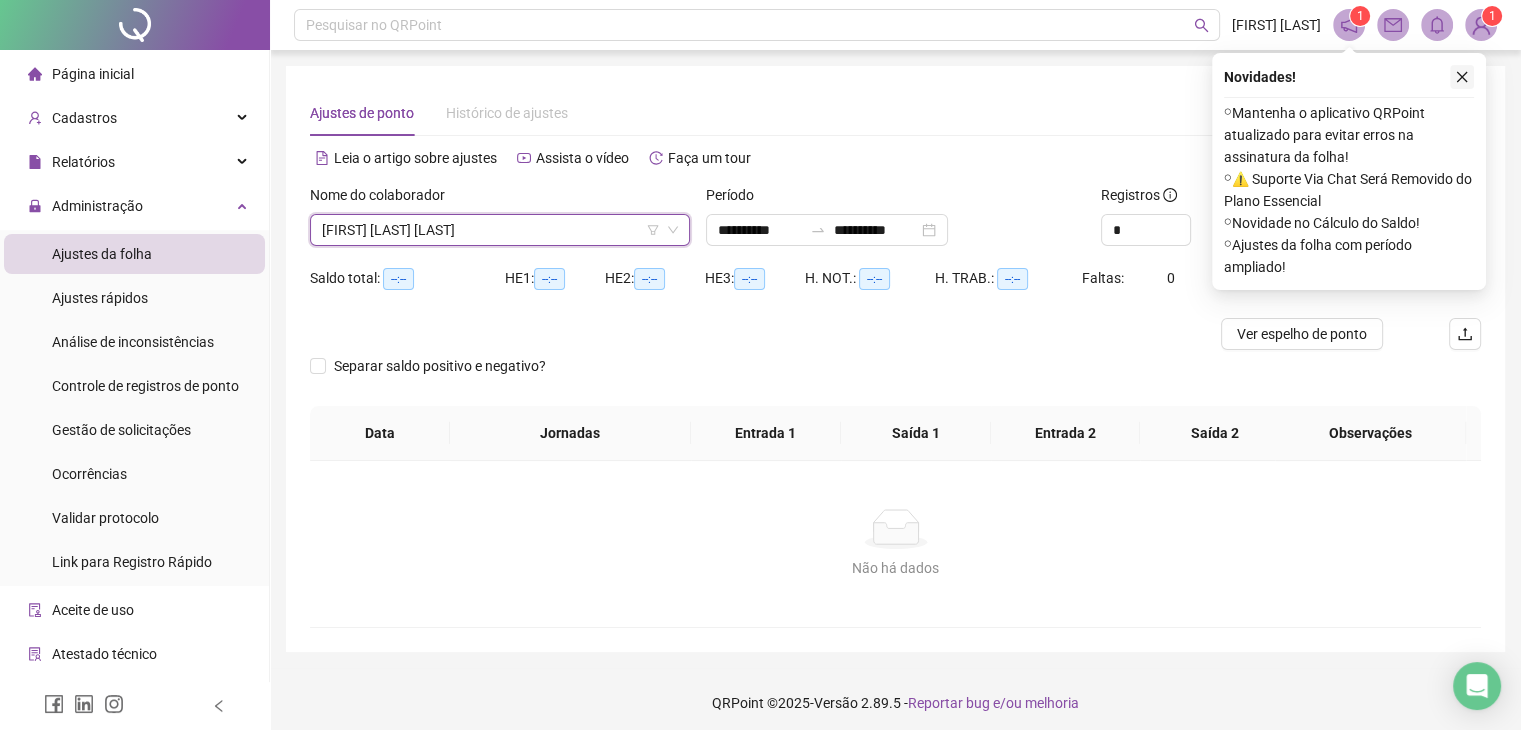 click at bounding box center (1462, 77) 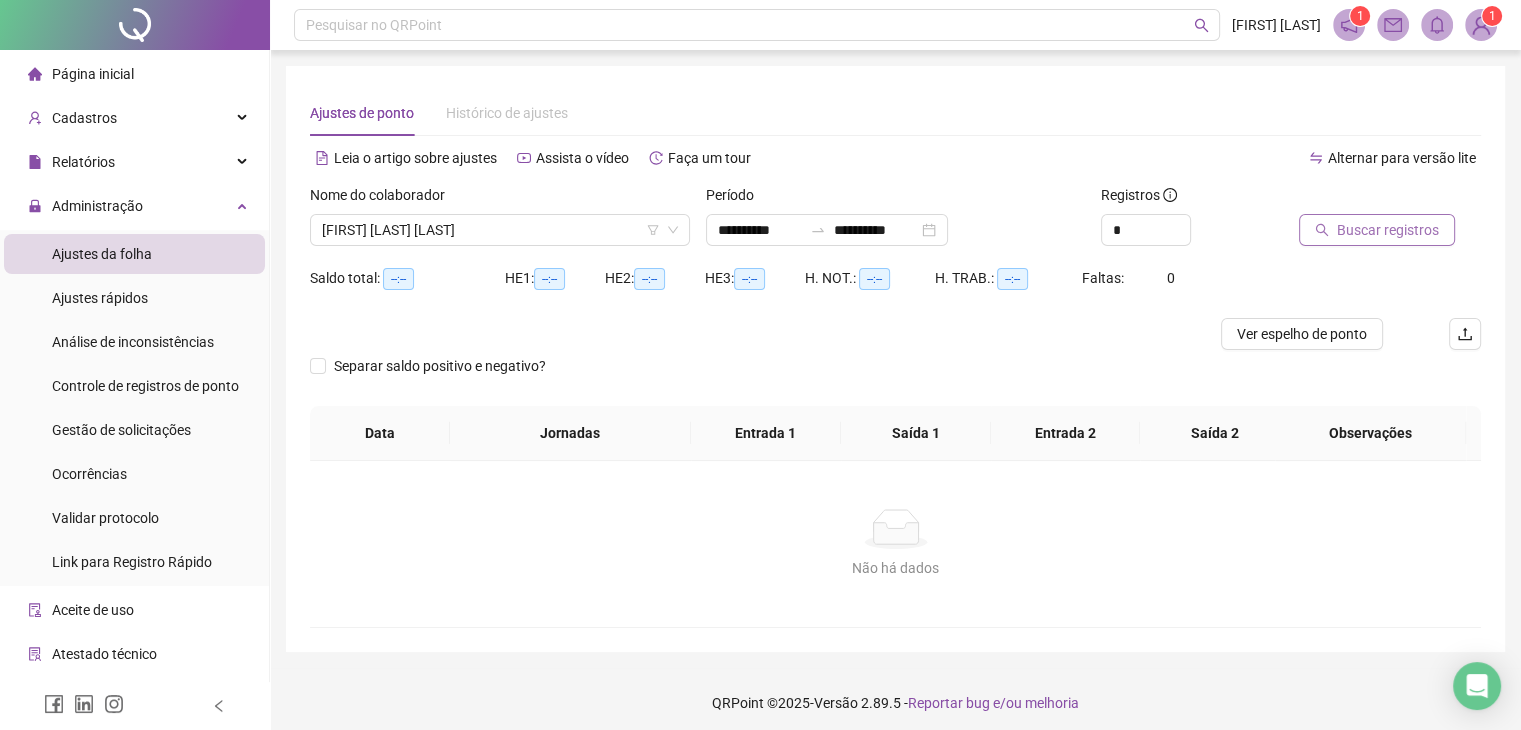 click on "Buscar registros" at bounding box center [1388, 230] 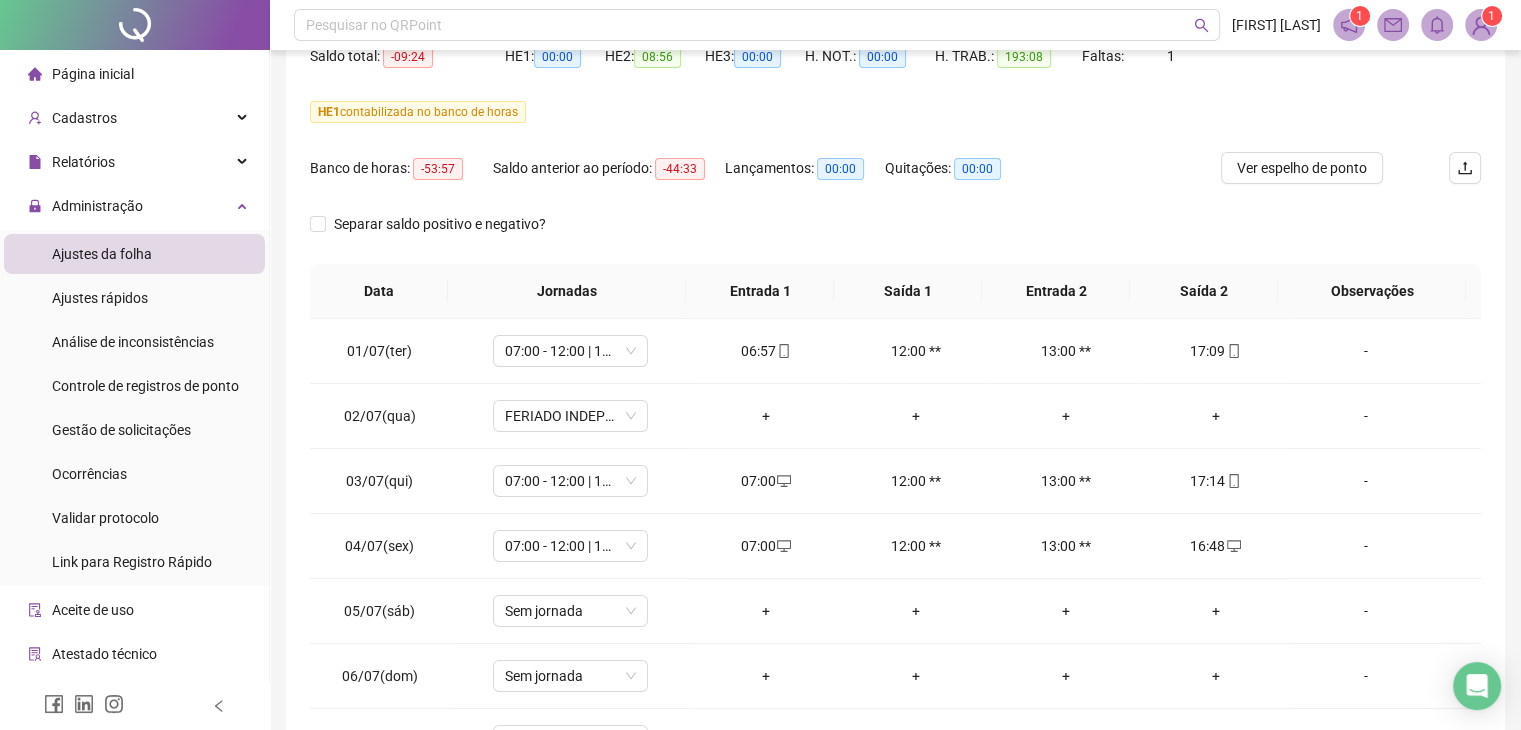 scroll, scrollTop: 348, scrollLeft: 0, axis: vertical 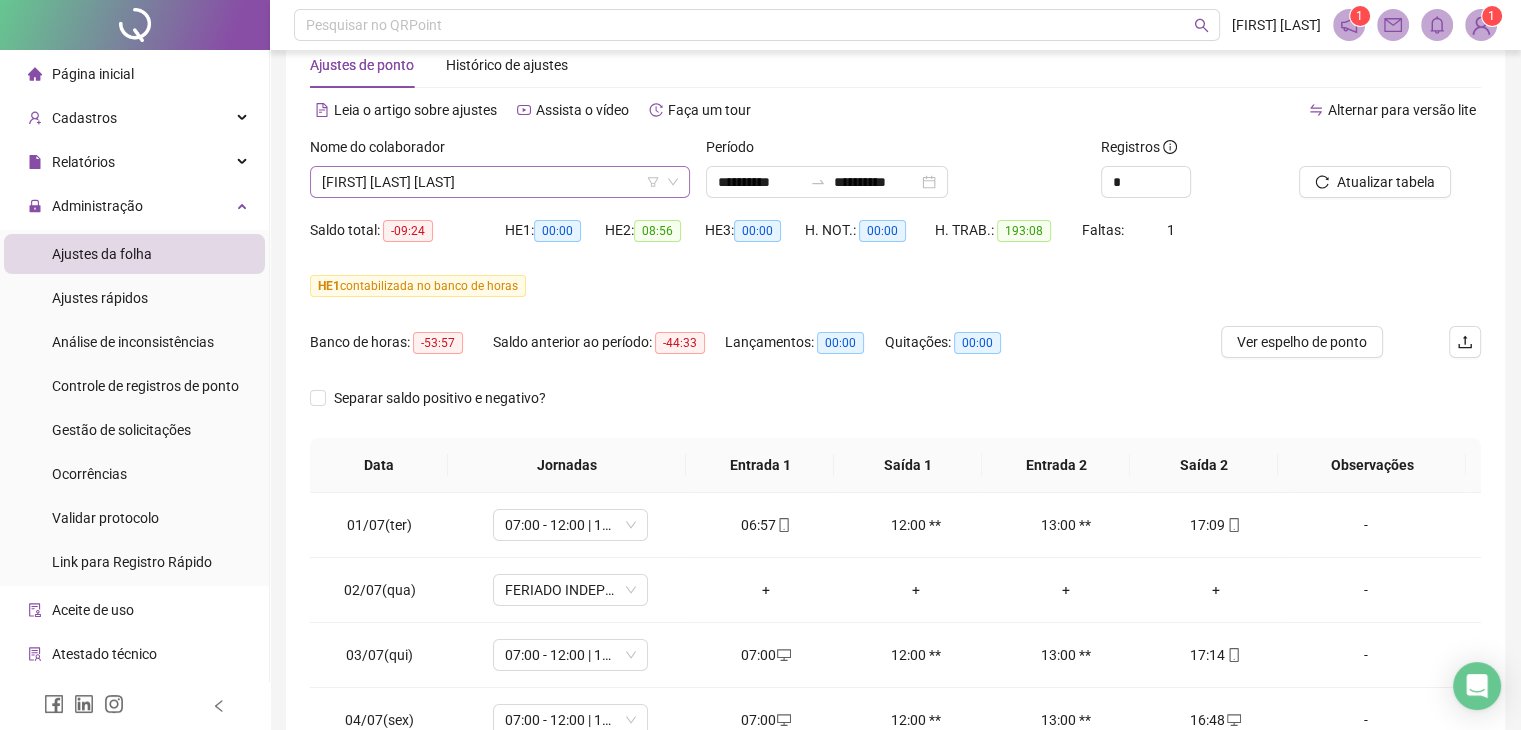 click on "[FIRST] [LAST] [LAST]" at bounding box center (500, 182) 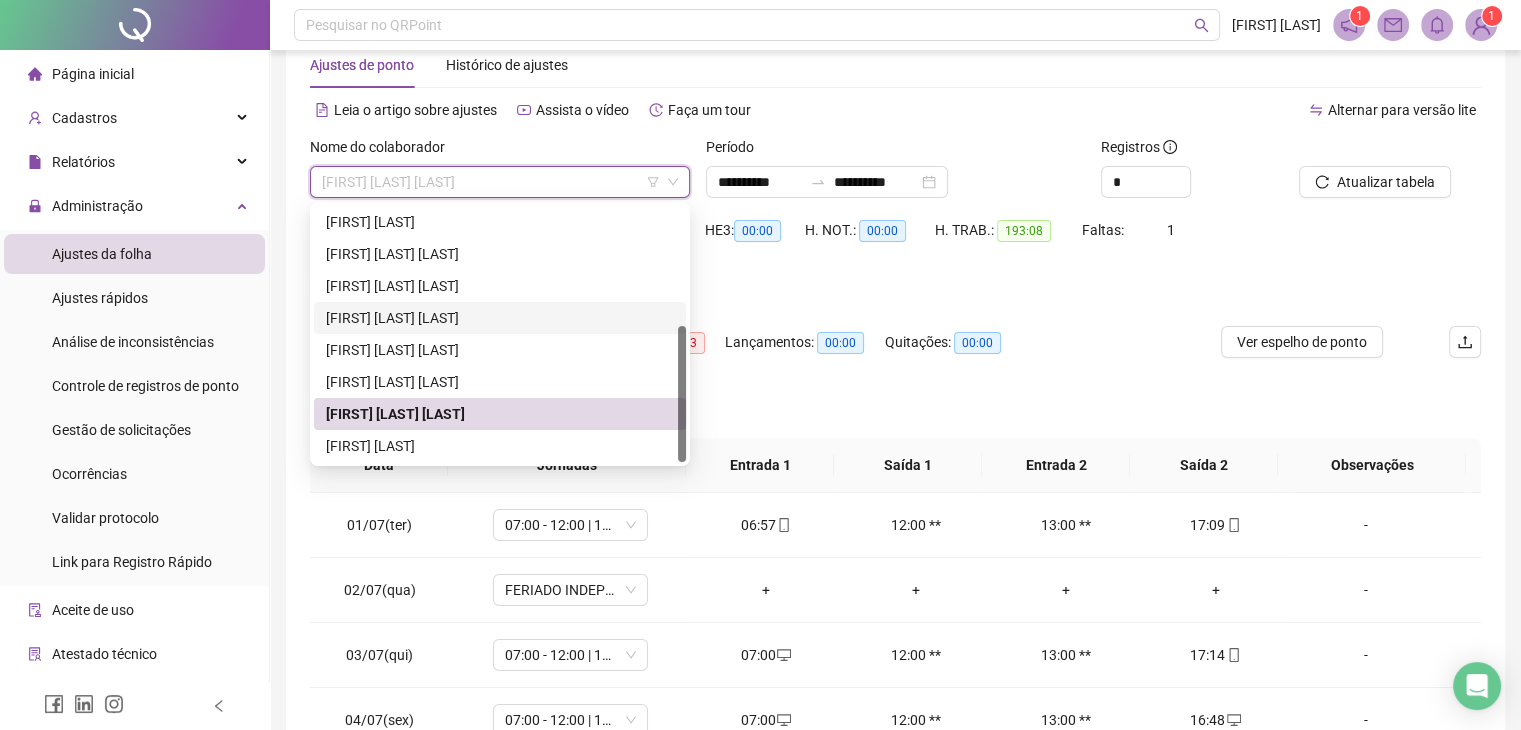 click on "[FIRST] [LAST] [LAST]" at bounding box center (500, 318) 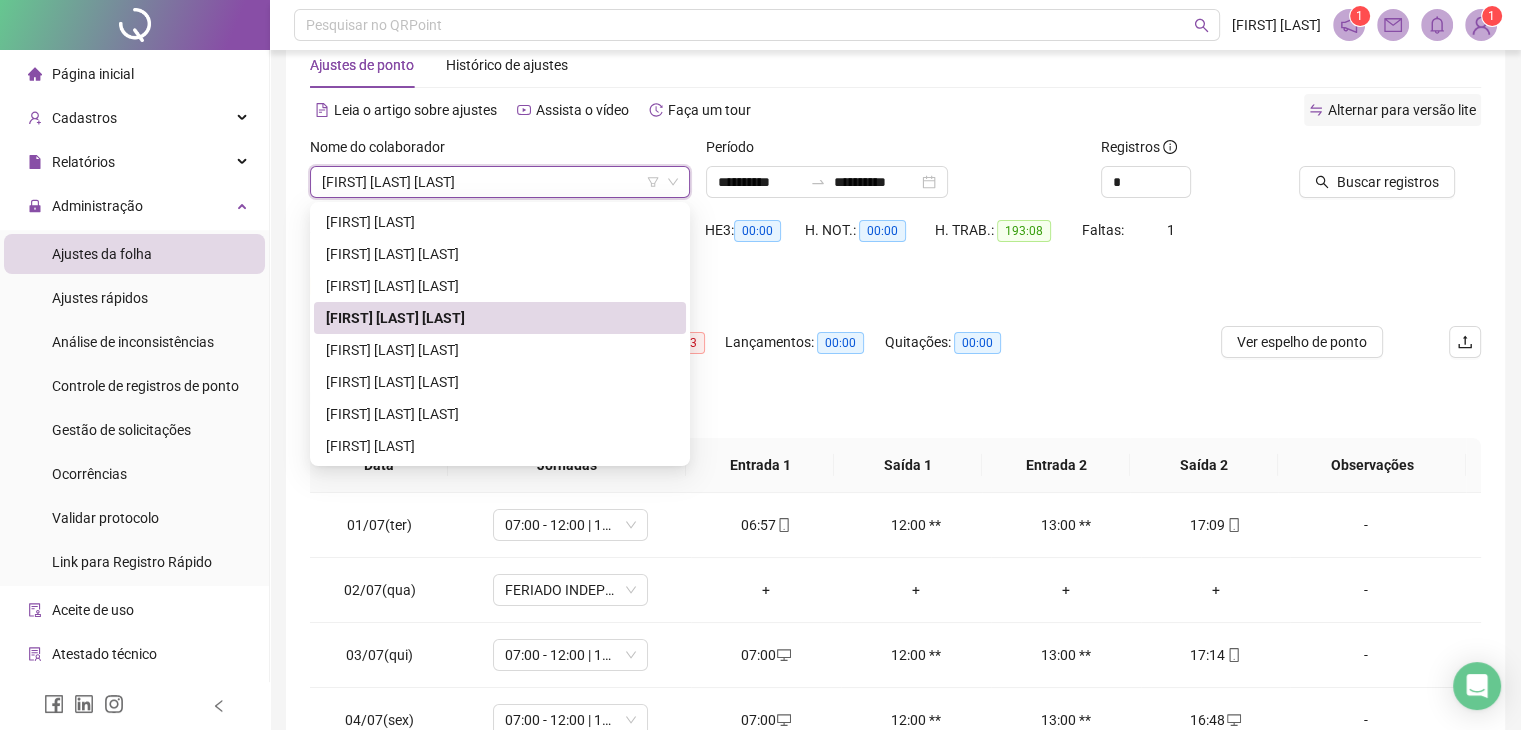 scroll, scrollTop: 0, scrollLeft: 0, axis: both 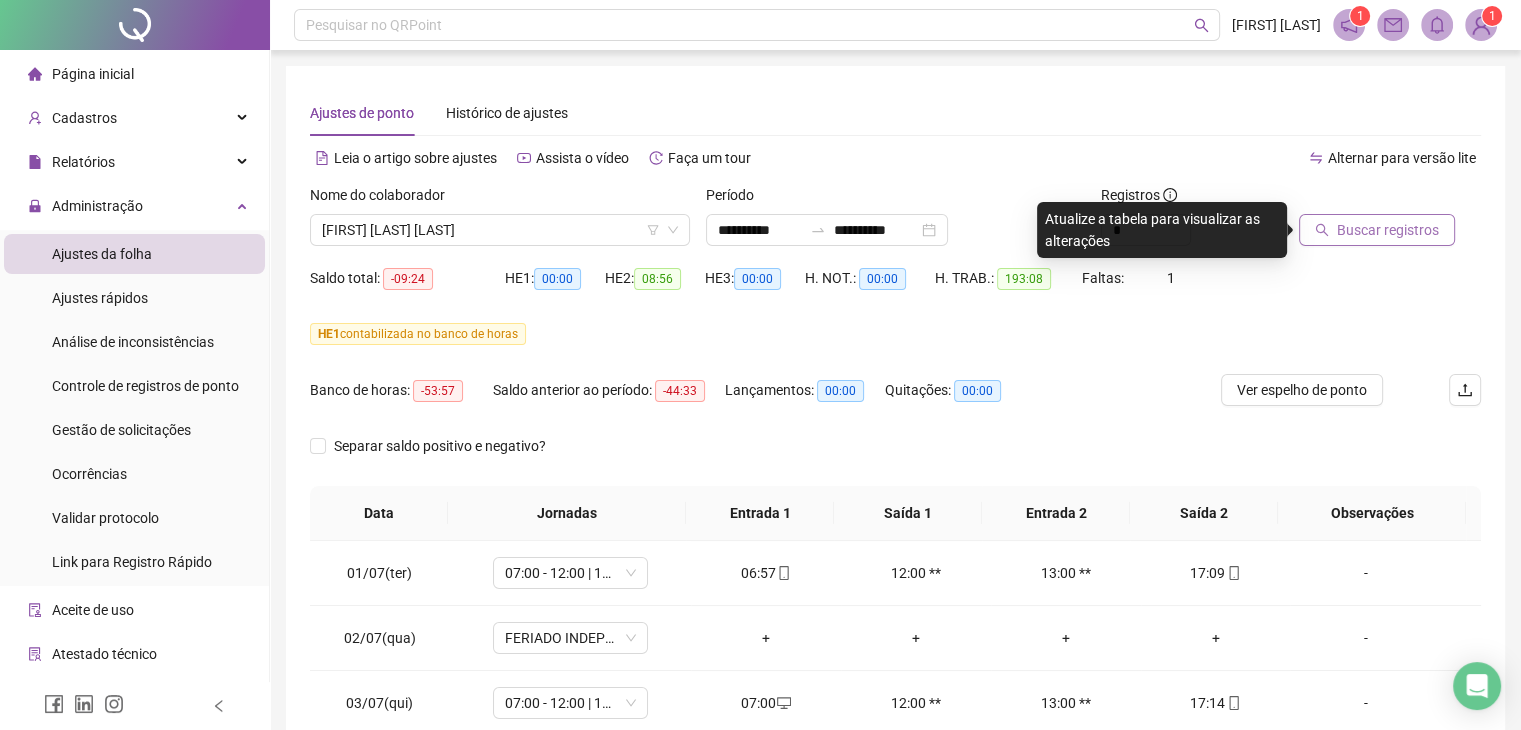 click on "Buscar registros" at bounding box center (1388, 230) 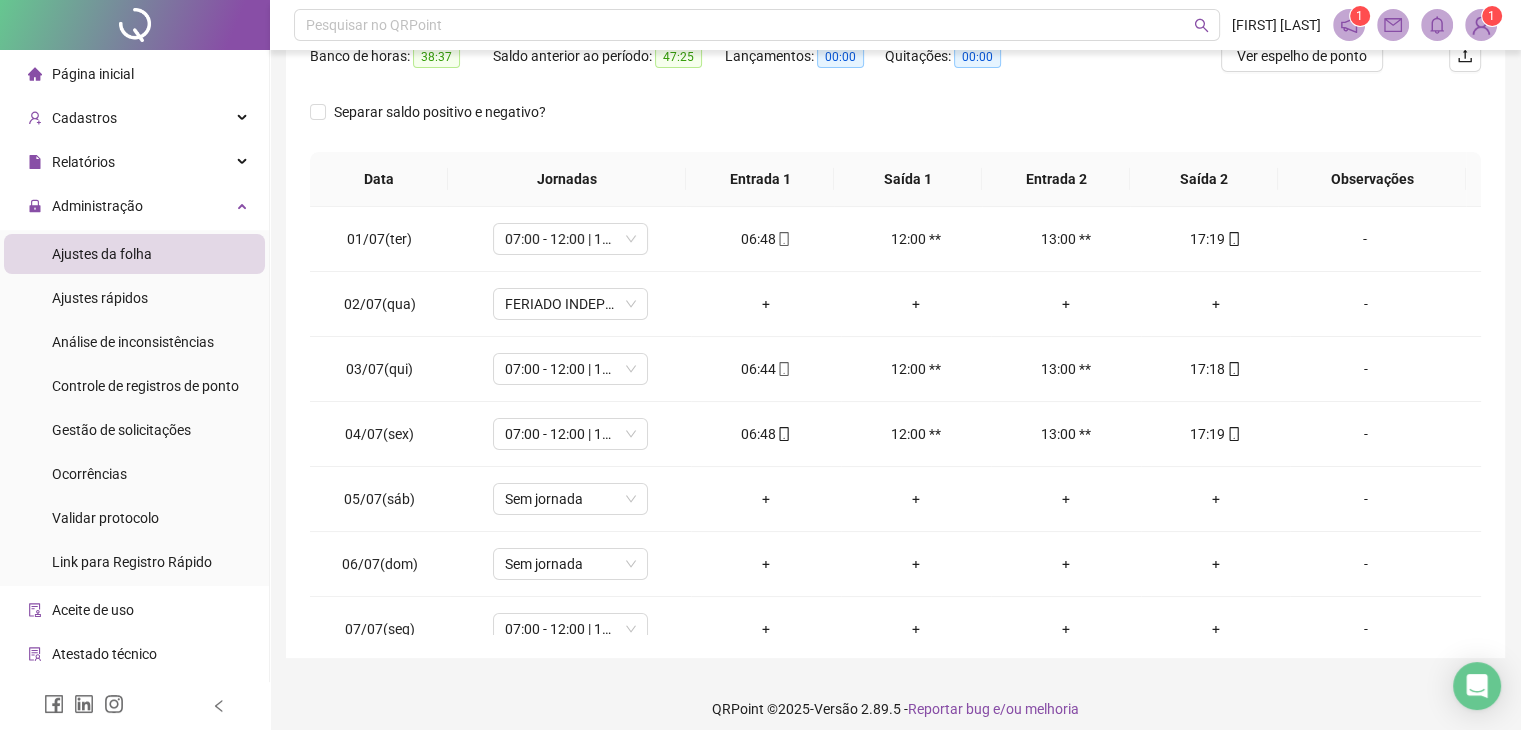 scroll, scrollTop: 348, scrollLeft: 0, axis: vertical 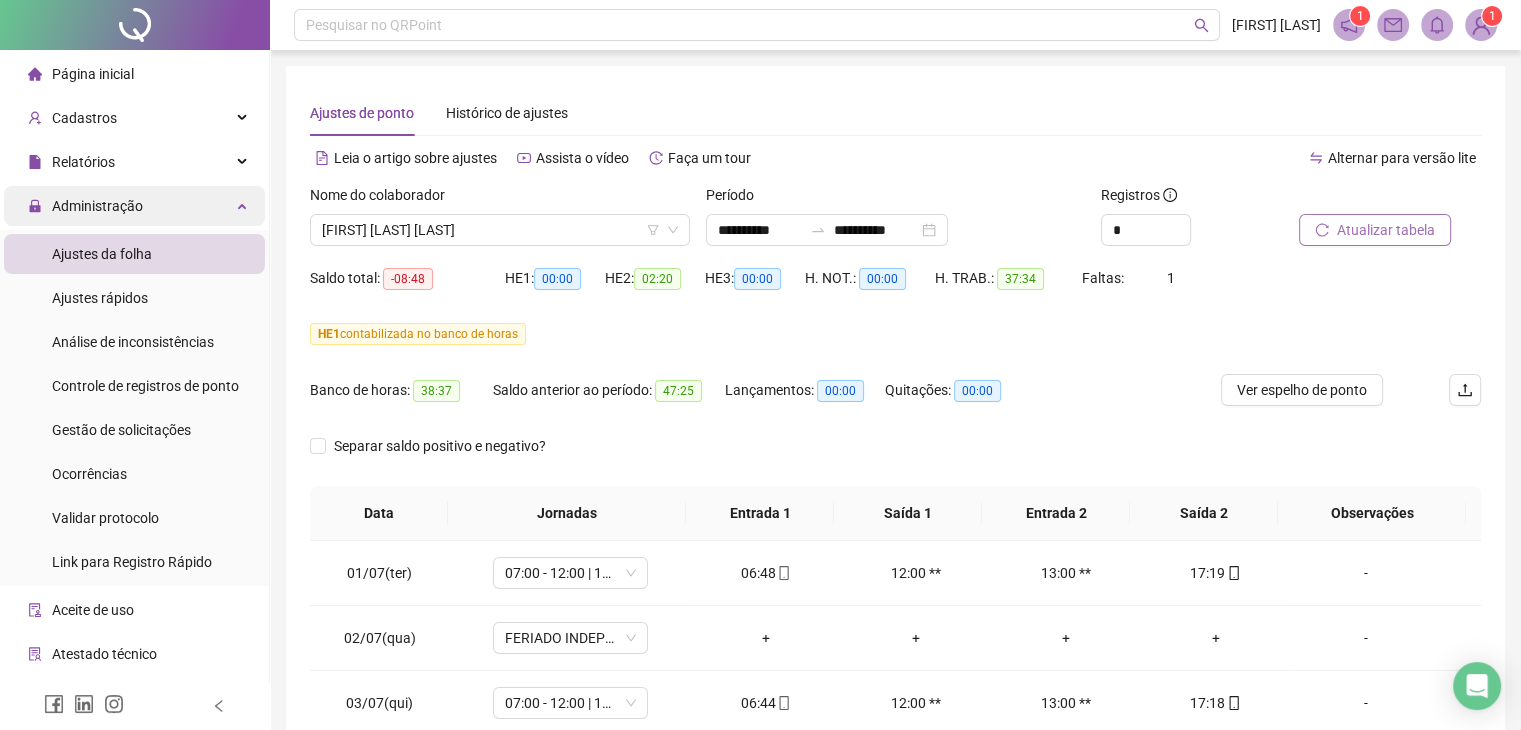 click on "Administração" at bounding box center (97, 206) 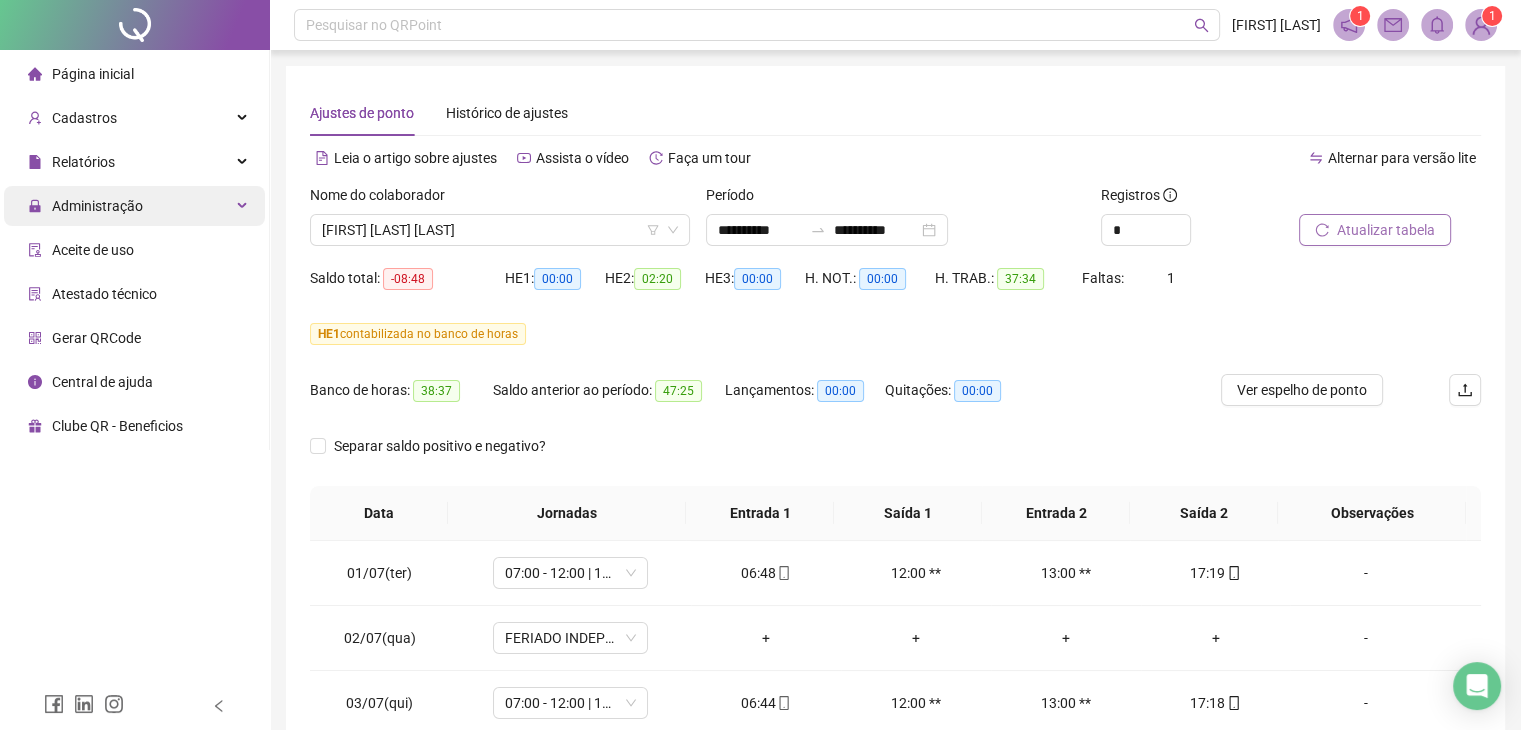 click on "Administração" at bounding box center [97, 206] 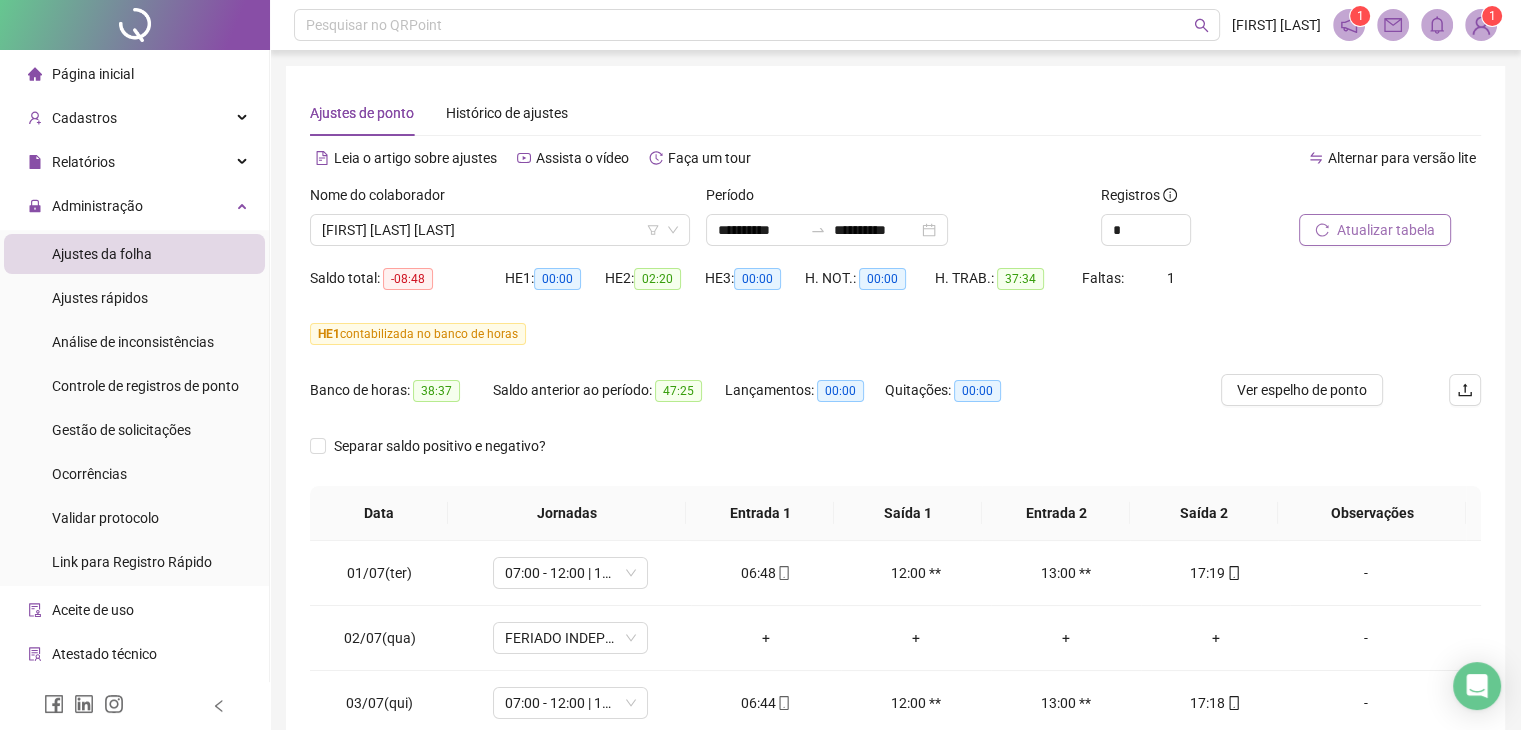 click on "Ajustes da folha" at bounding box center [102, 254] 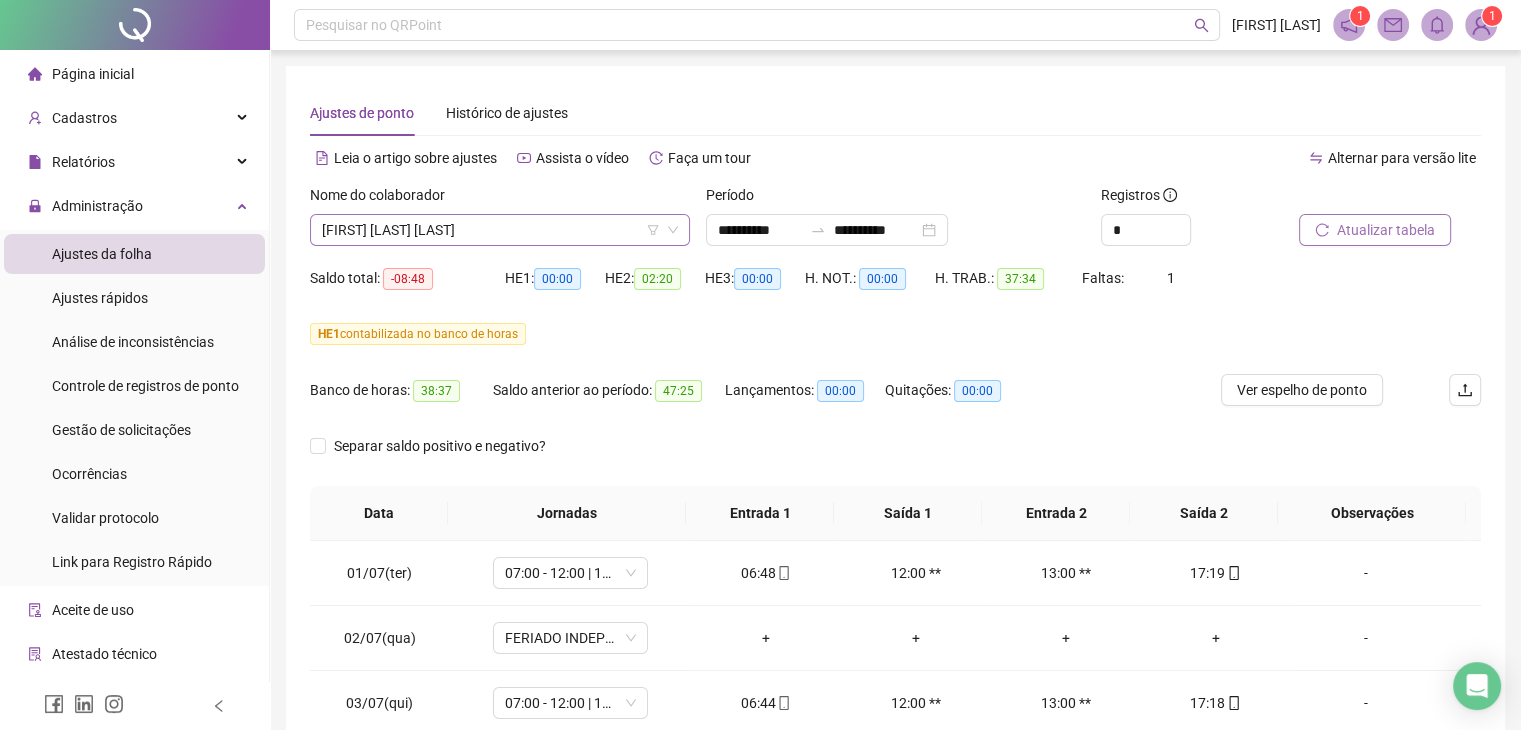 click on "[FIRST] [LAST] [LAST]" at bounding box center [500, 230] 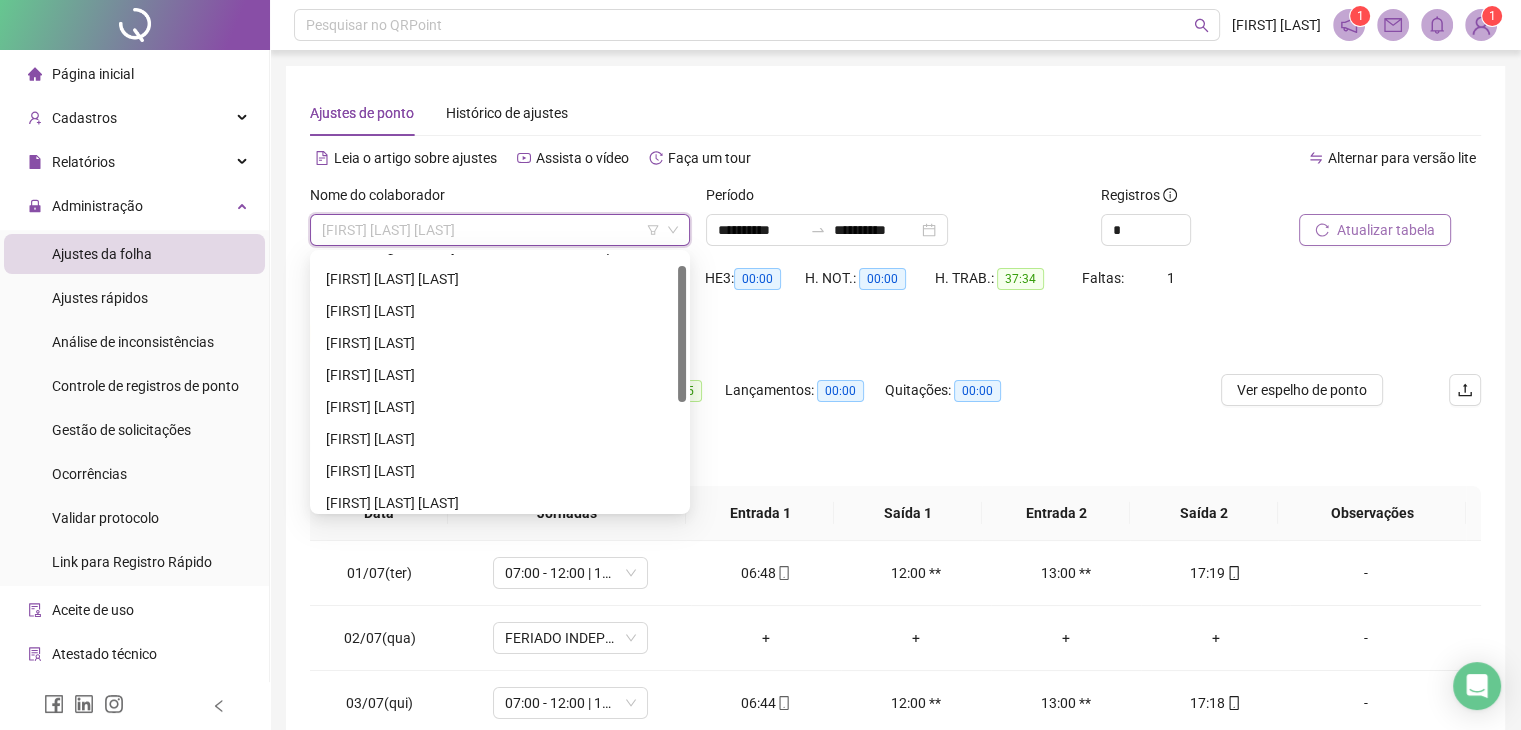 scroll, scrollTop: 0, scrollLeft: 0, axis: both 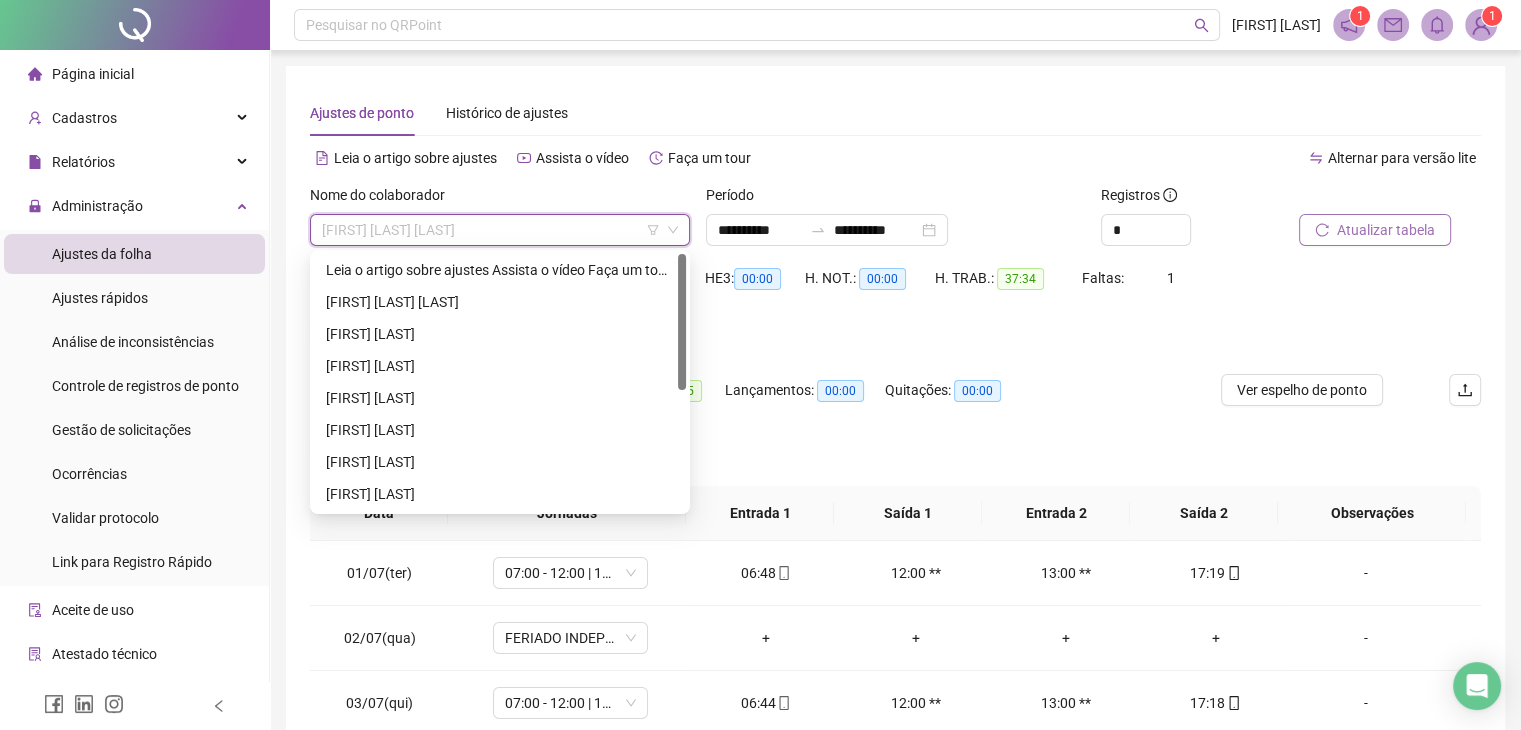 drag, startPoint x: 680, startPoint y: 441, endPoint x: 681, endPoint y: 248, distance: 193.0026 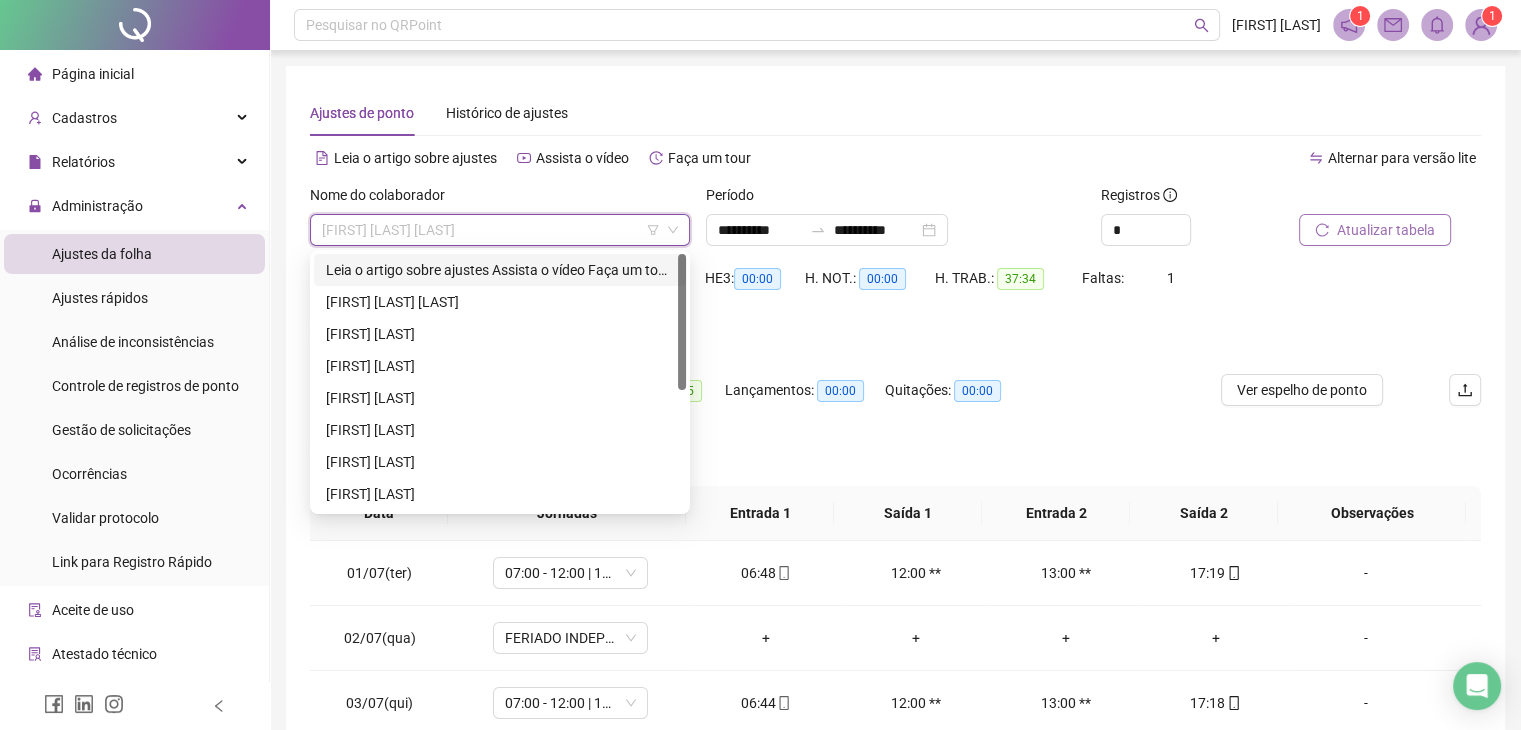 click on "**********" at bounding box center [500, 270] 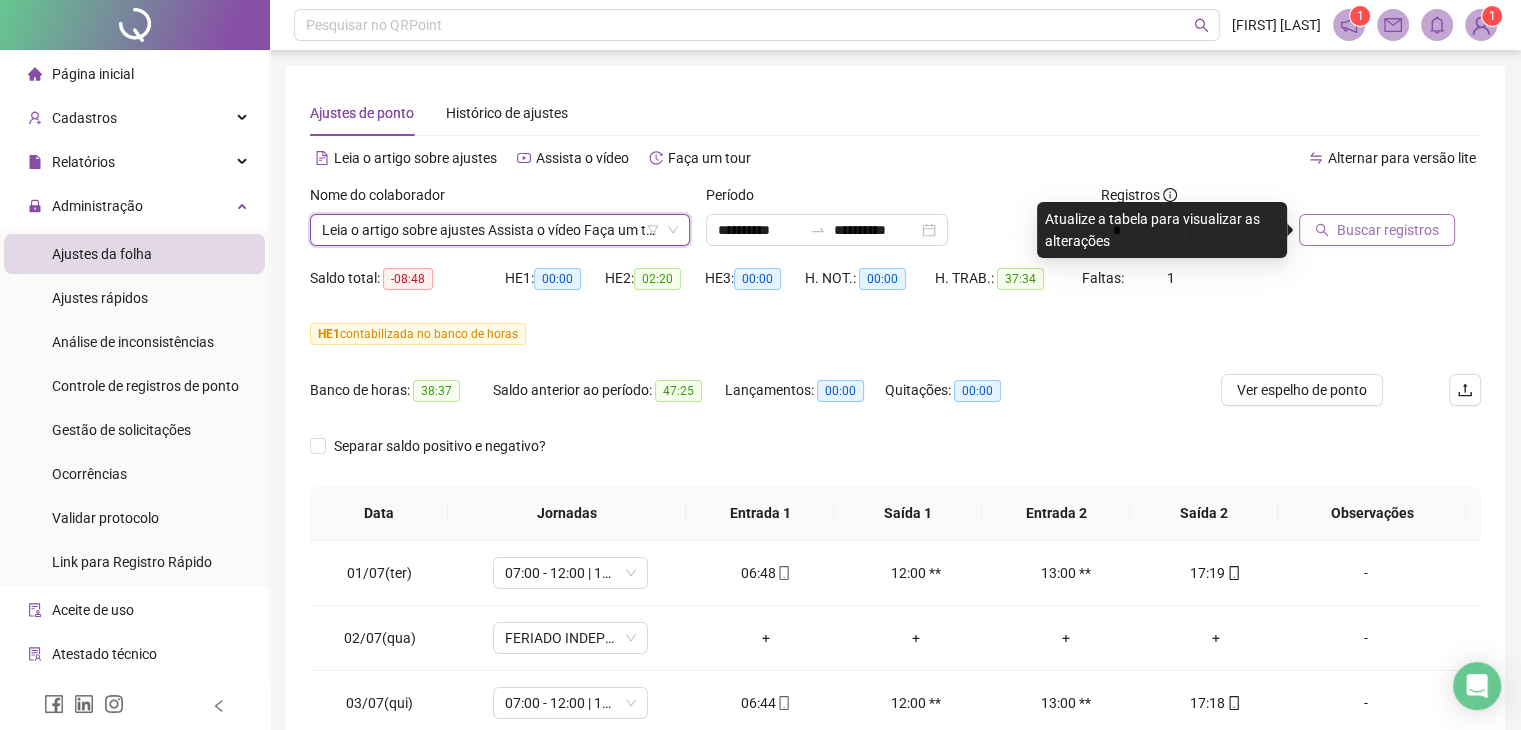 click on "Buscar registros" at bounding box center [1388, 230] 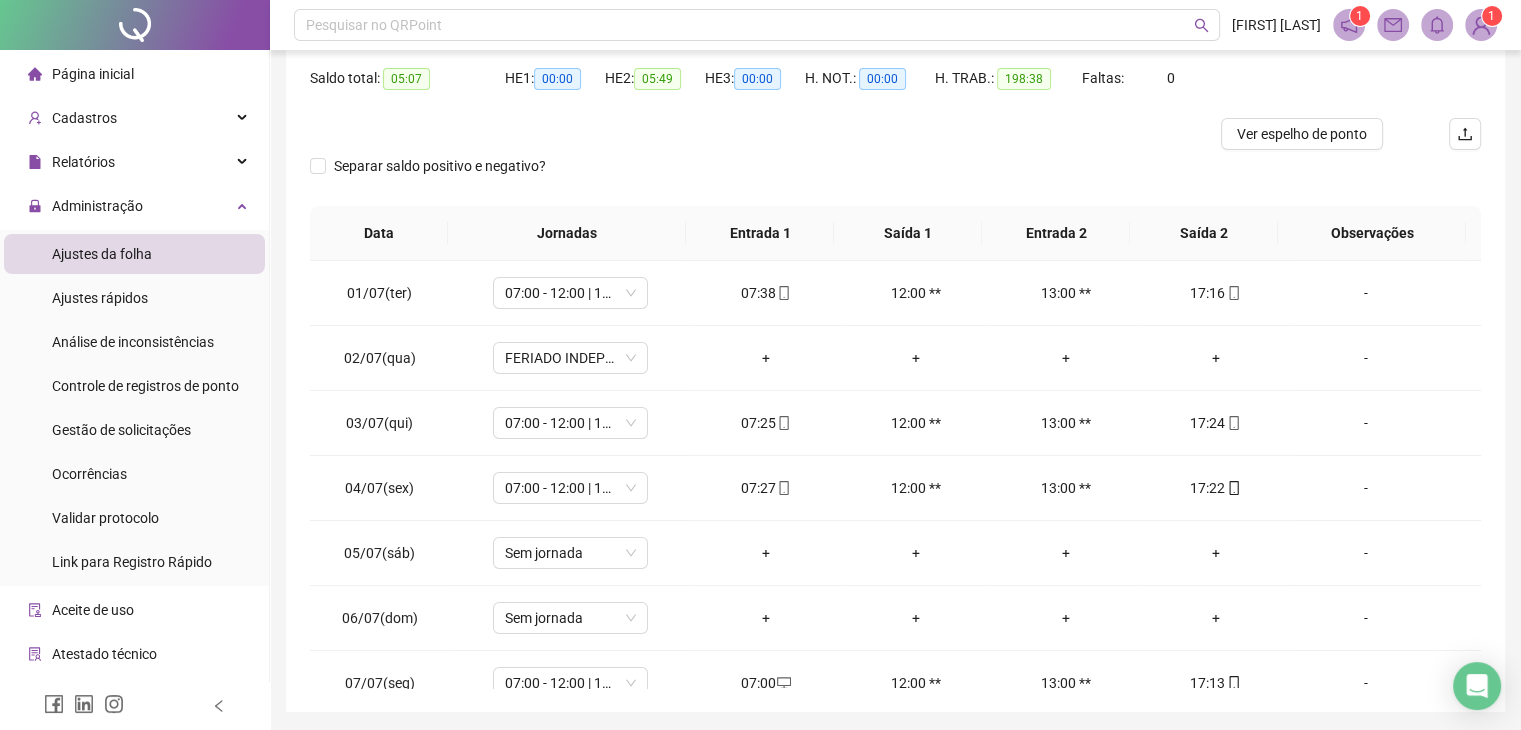 scroll, scrollTop: 268, scrollLeft: 0, axis: vertical 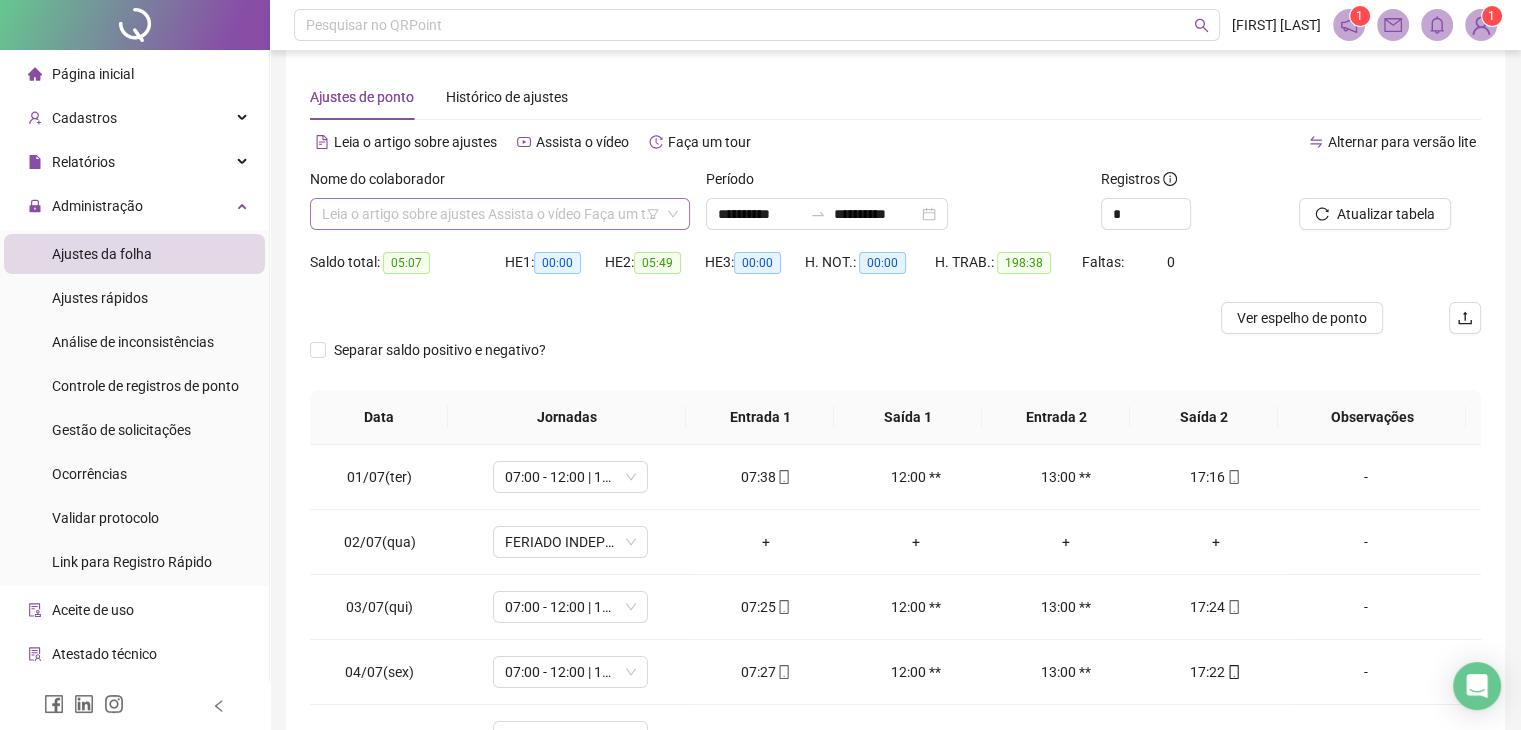 click on "**********" at bounding box center [500, 214] 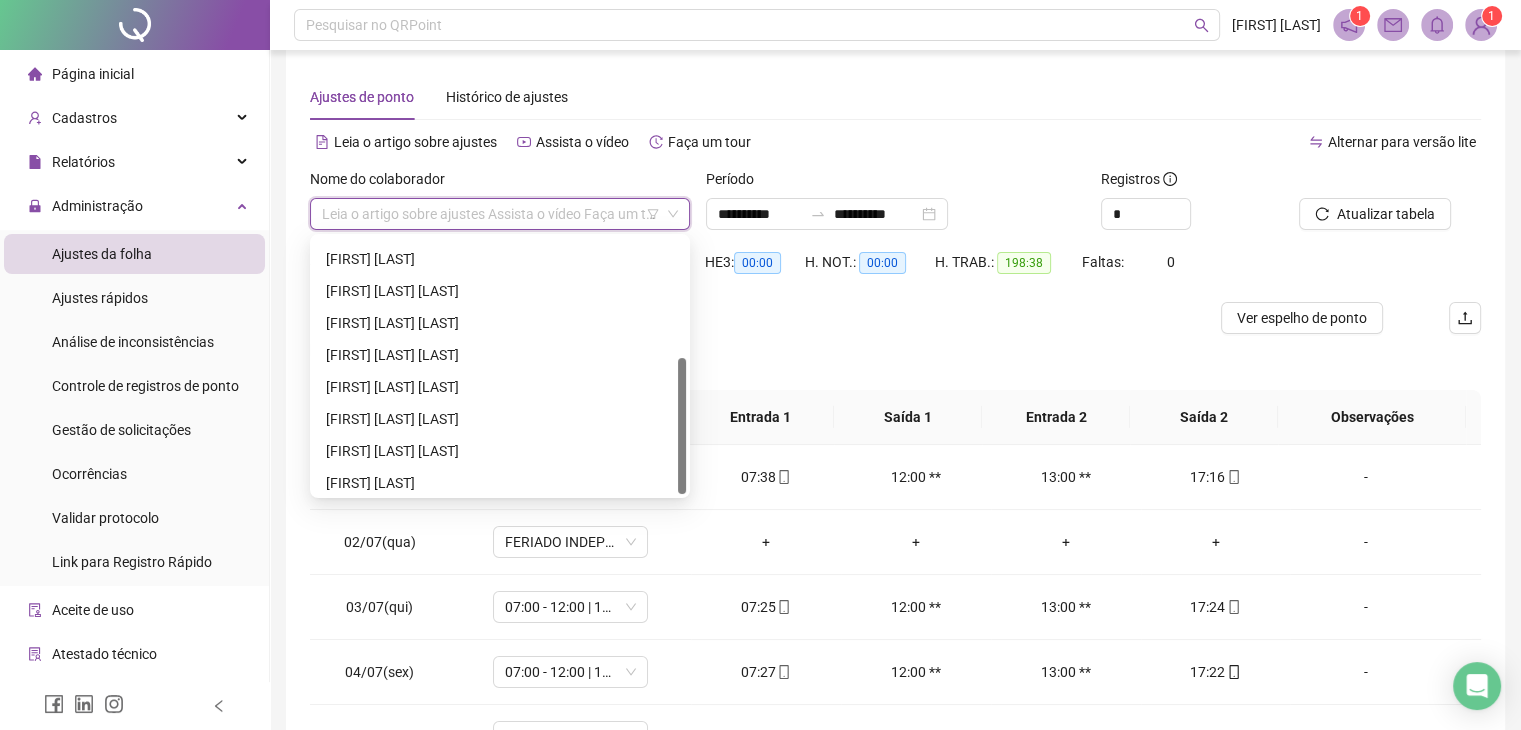 scroll, scrollTop: 224, scrollLeft: 0, axis: vertical 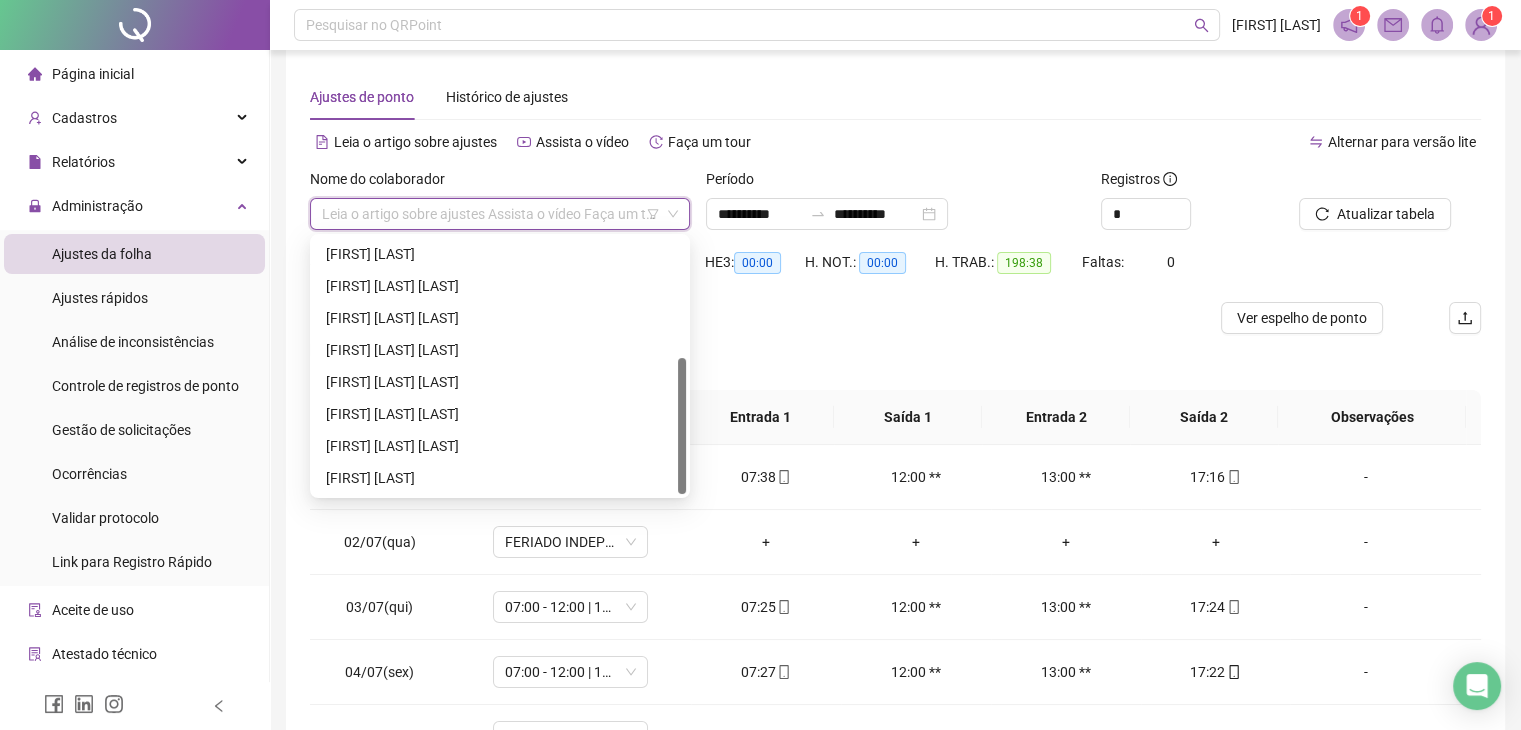 drag, startPoint x: 680, startPoint y: 269, endPoint x: 666, endPoint y: 418, distance: 149.65627 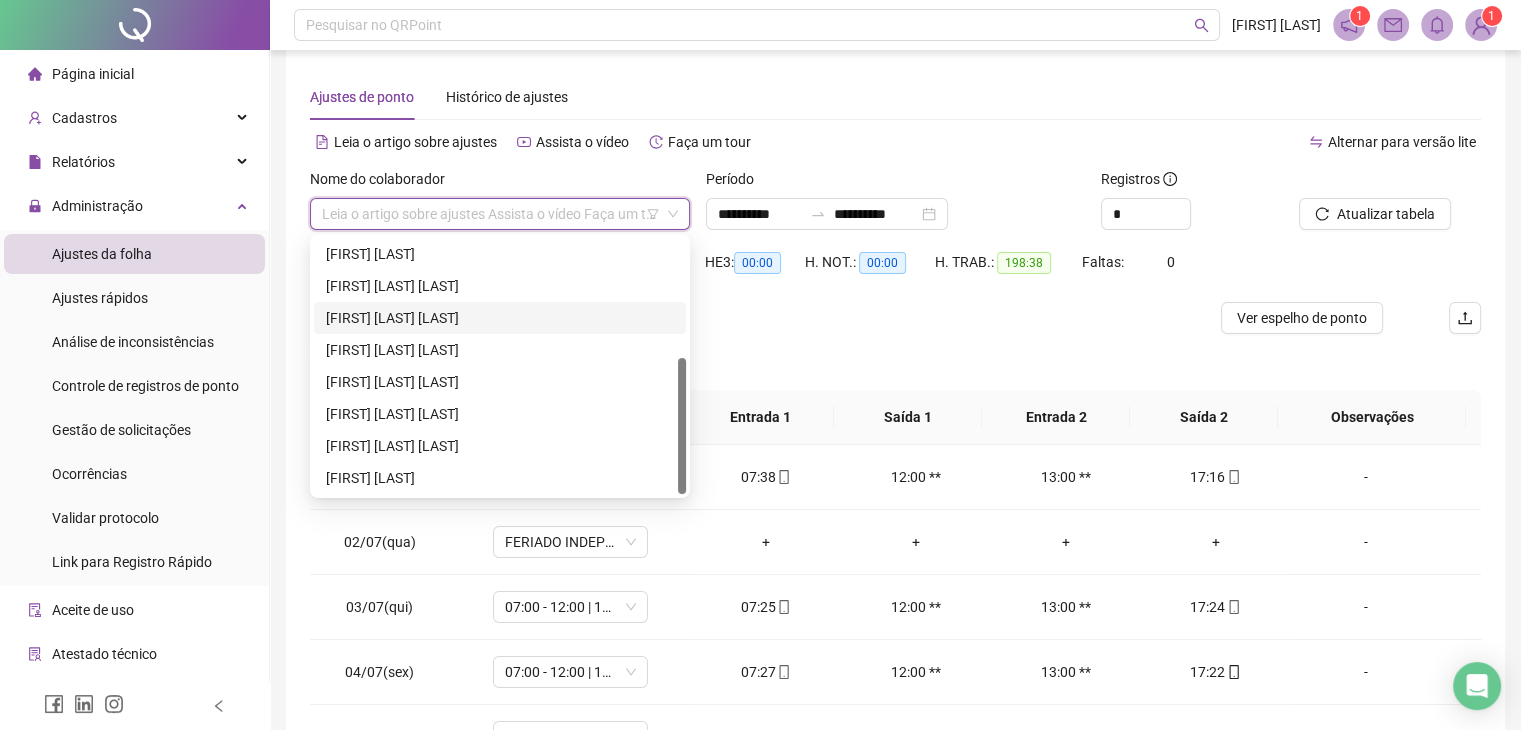 click on "[FIRST] [LAST] [LAST]" at bounding box center [500, 318] 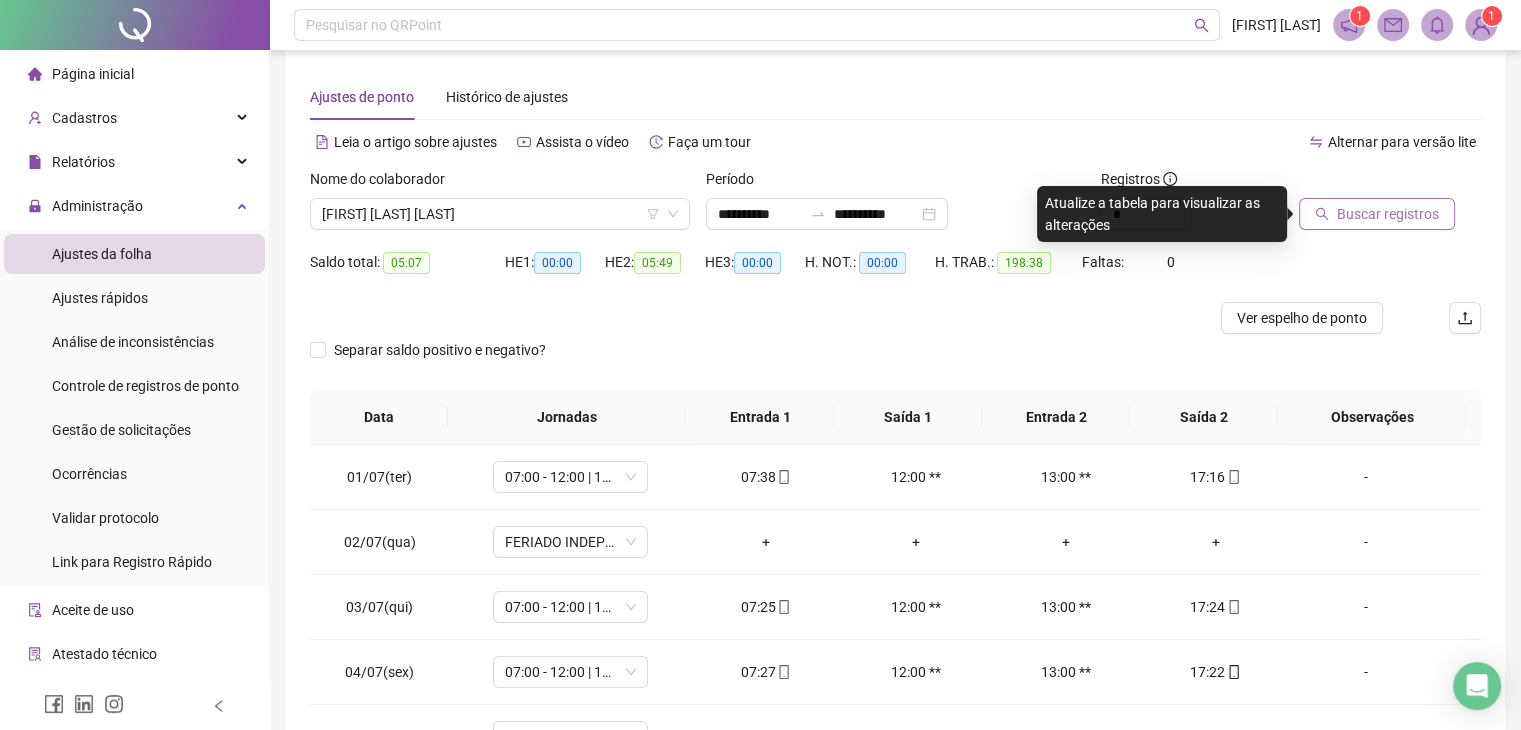 click on "Buscar registros" at bounding box center (1388, 214) 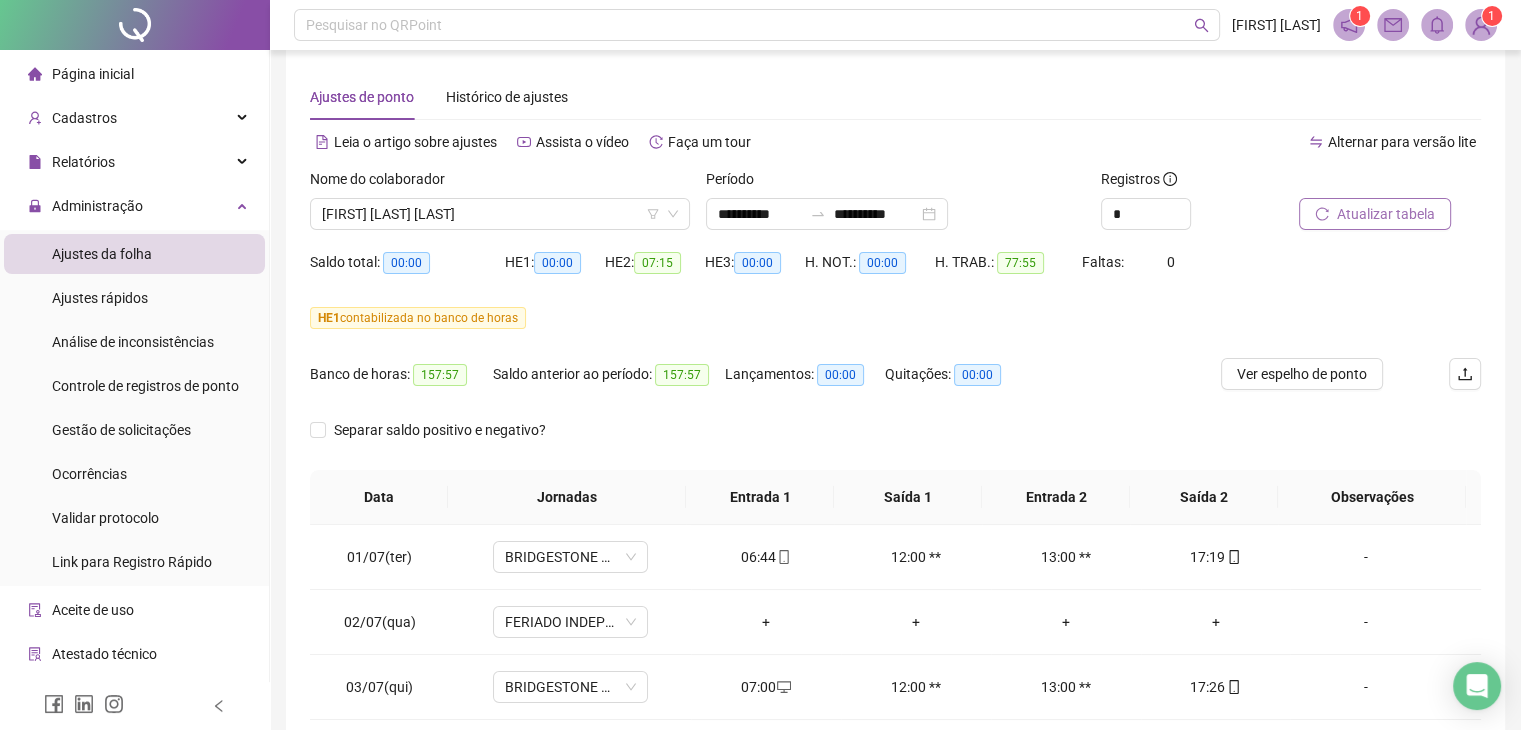 scroll, scrollTop: 348, scrollLeft: 0, axis: vertical 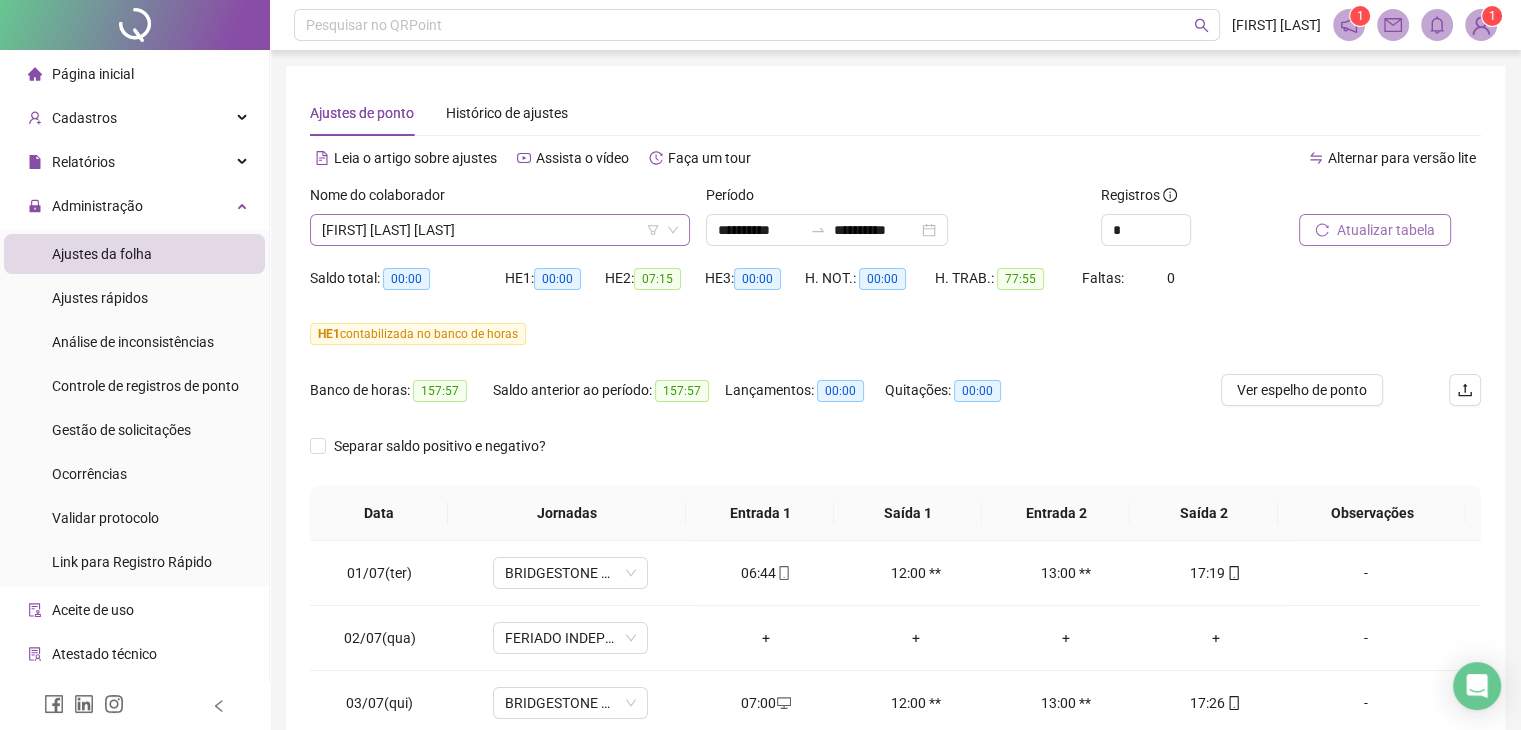 click on "[FIRST] [LAST] [LAST]" at bounding box center (500, 230) 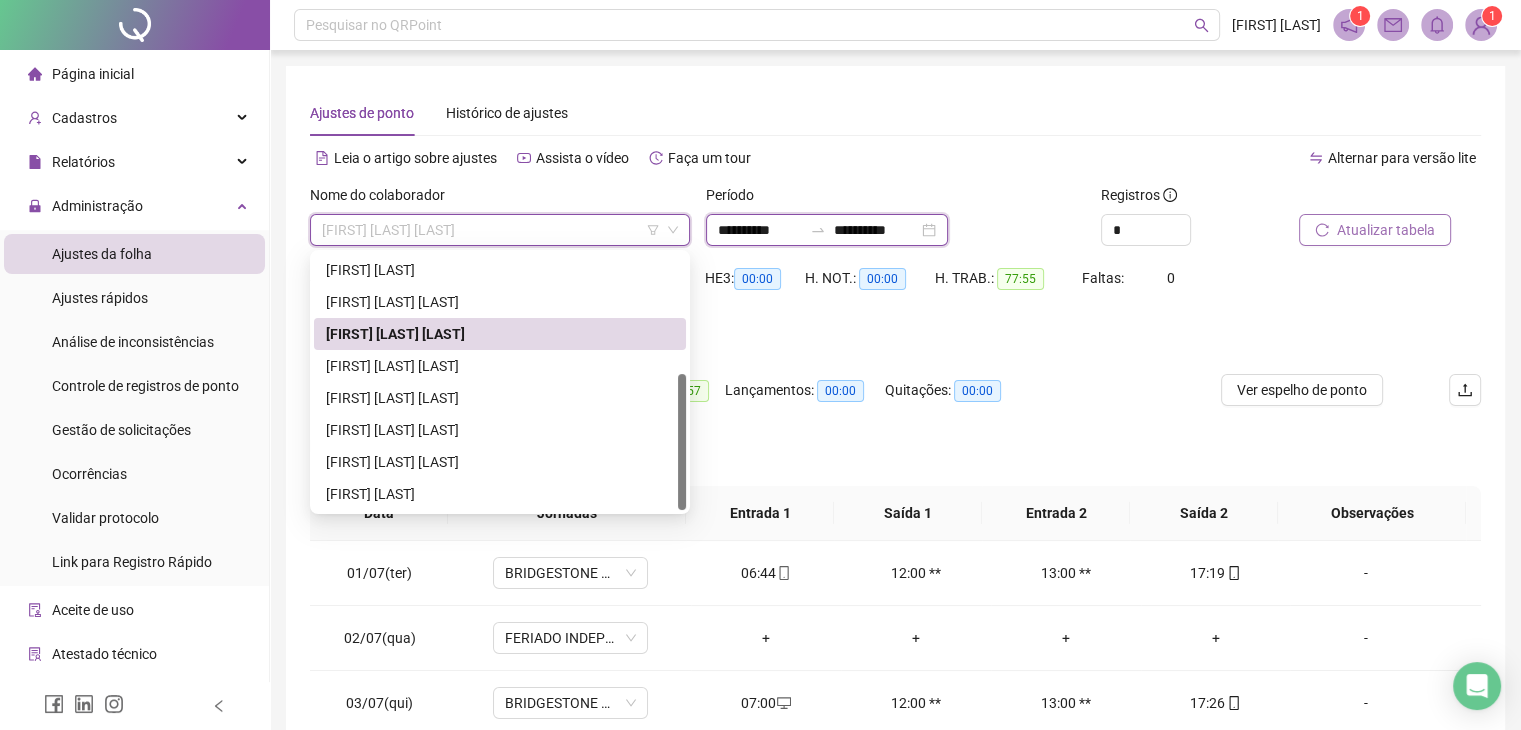 click on "**********" at bounding box center (760, 230) 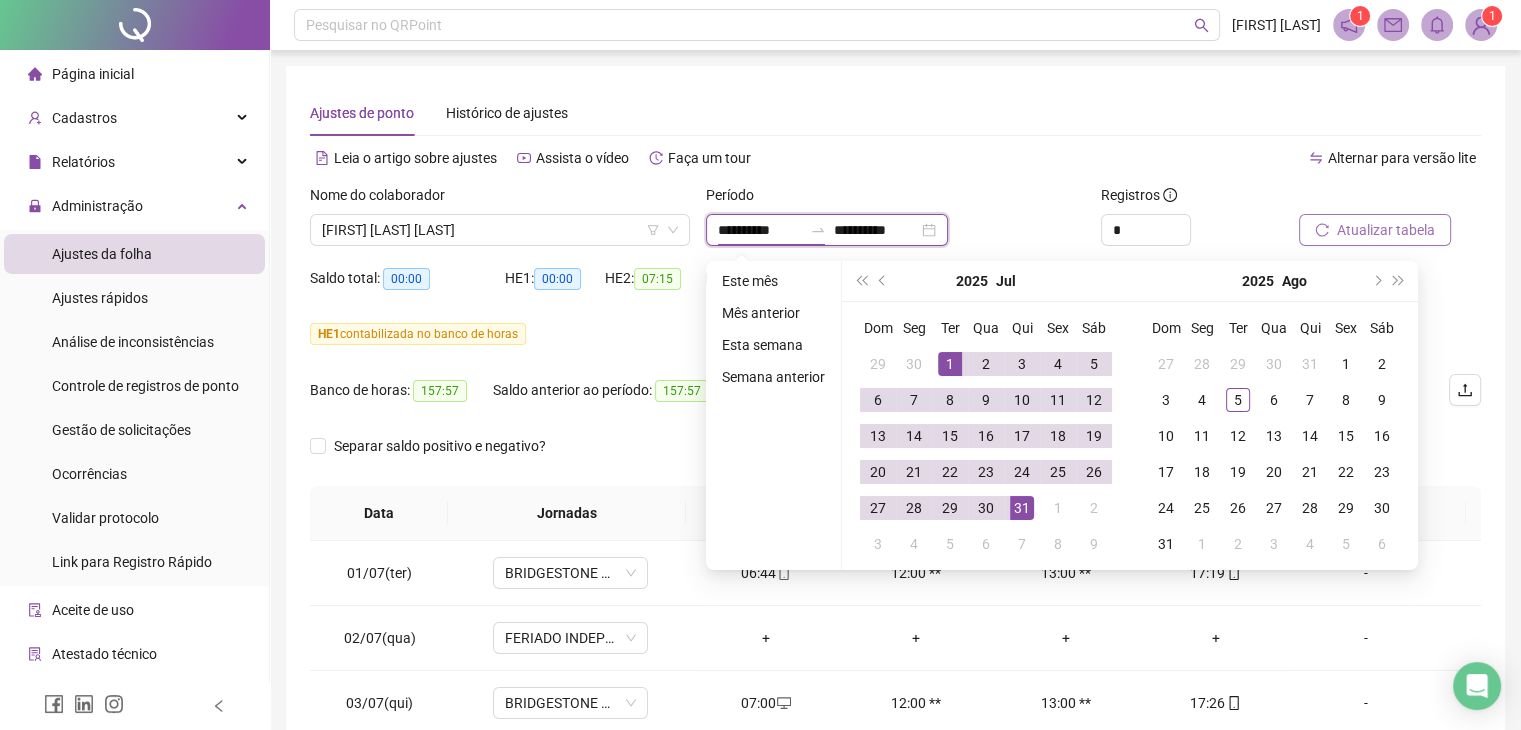 type on "**********" 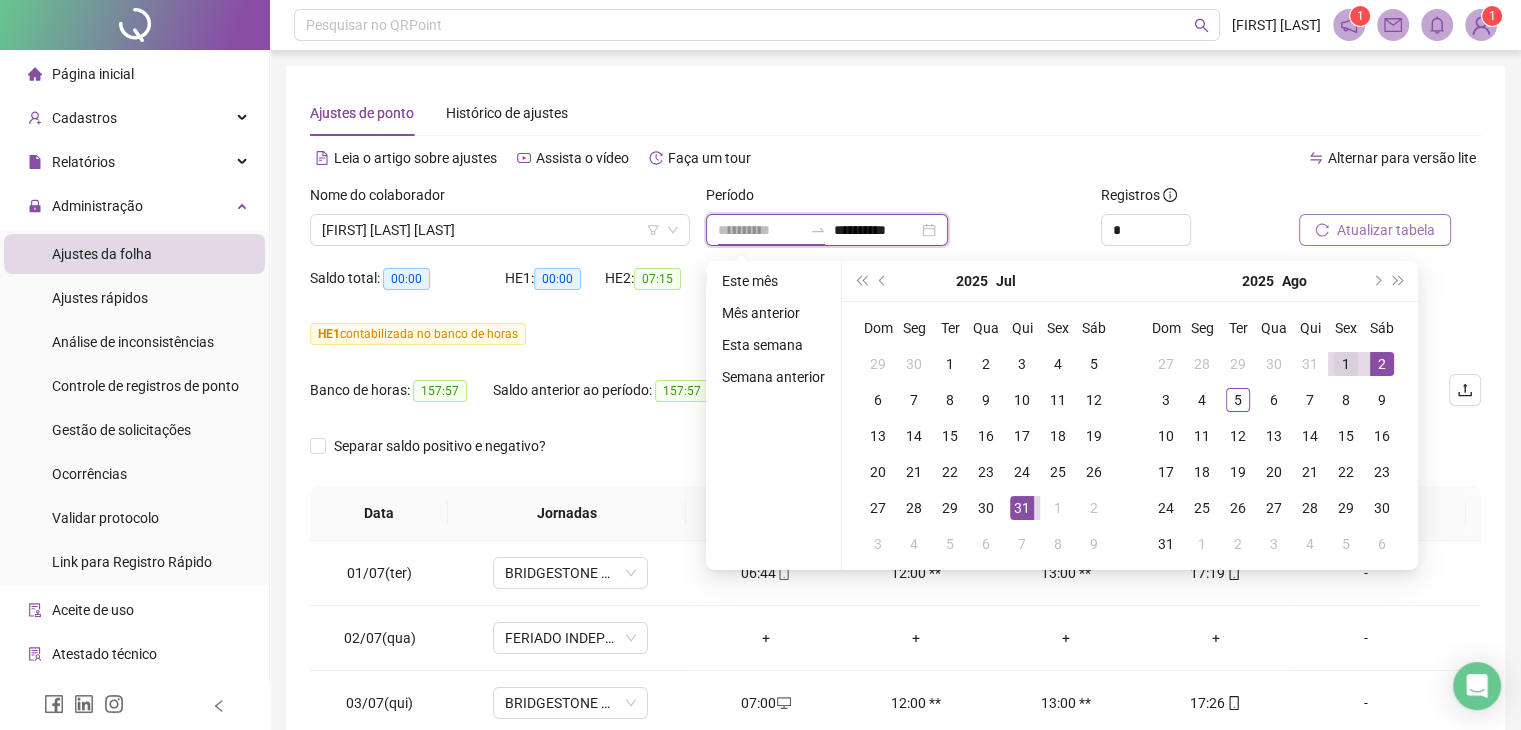 type on "**********" 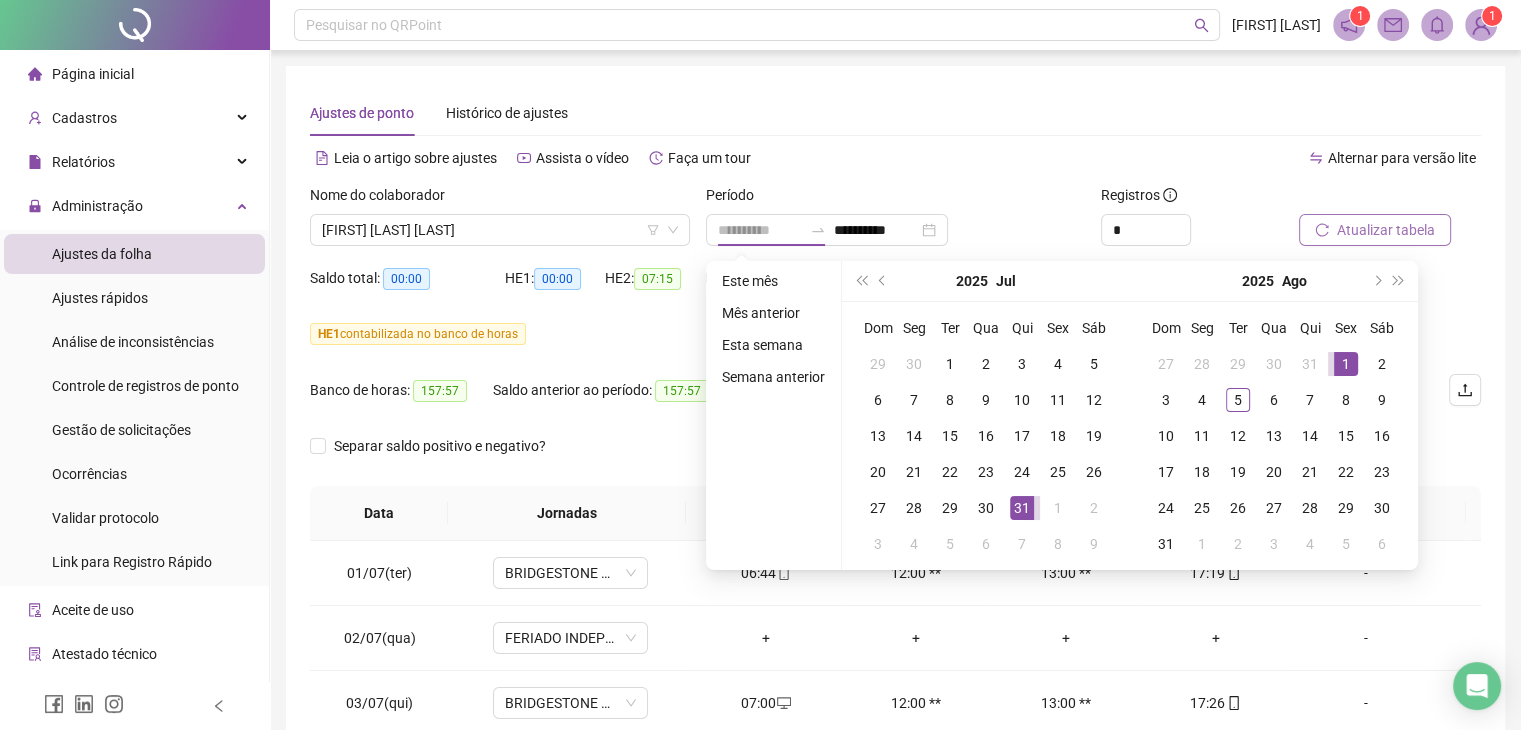 click on "1" at bounding box center [1346, 364] 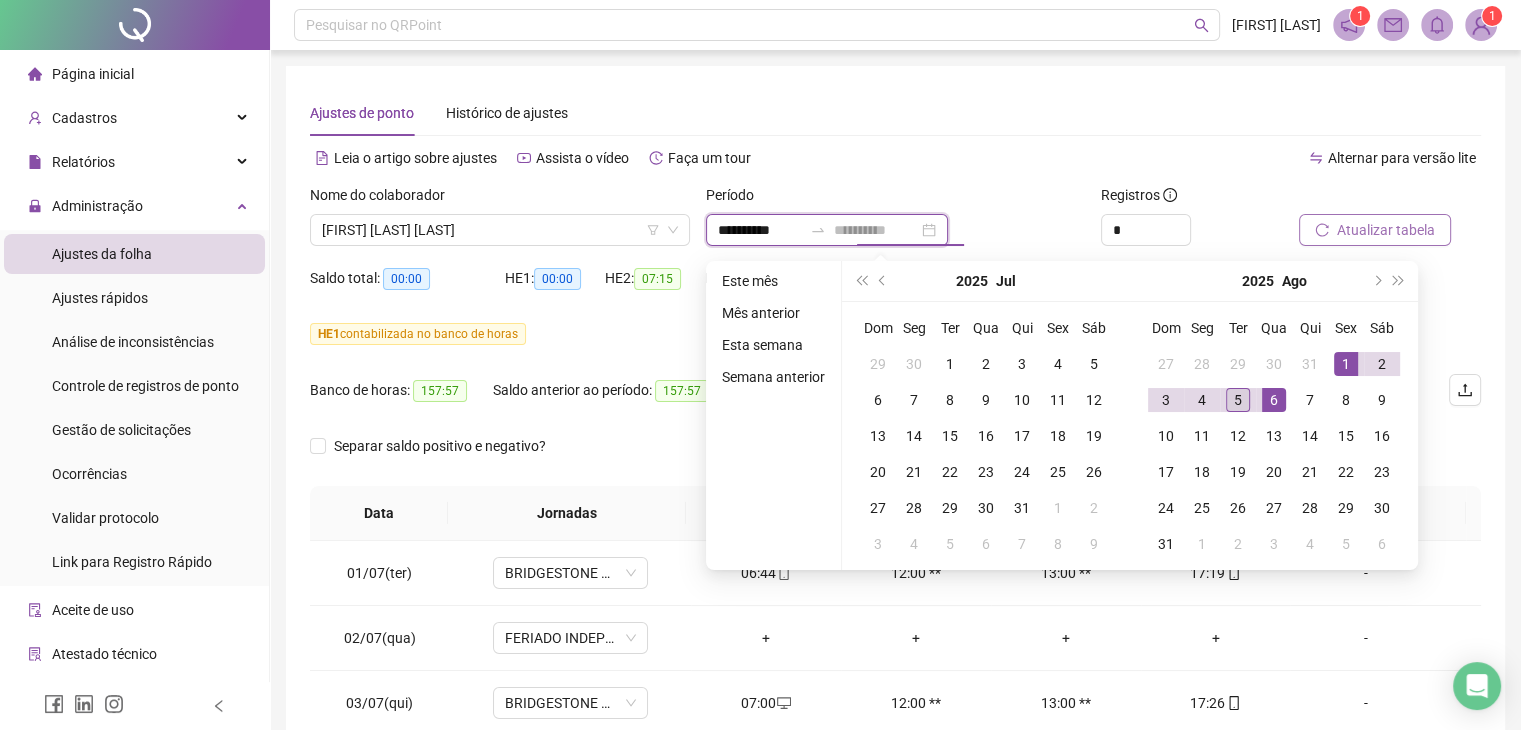 type on "**********" 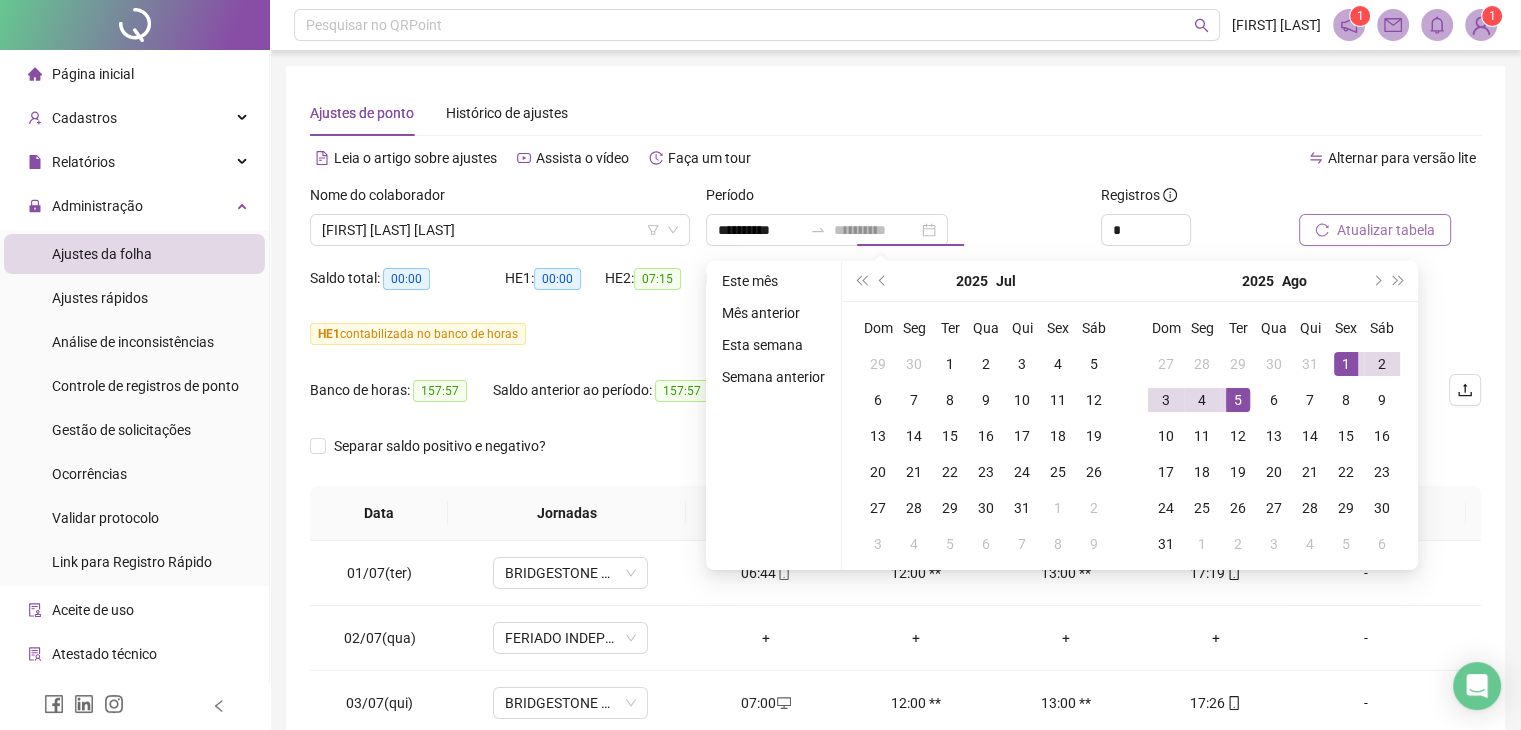 click on "5" at bounding box center [1238, 400] 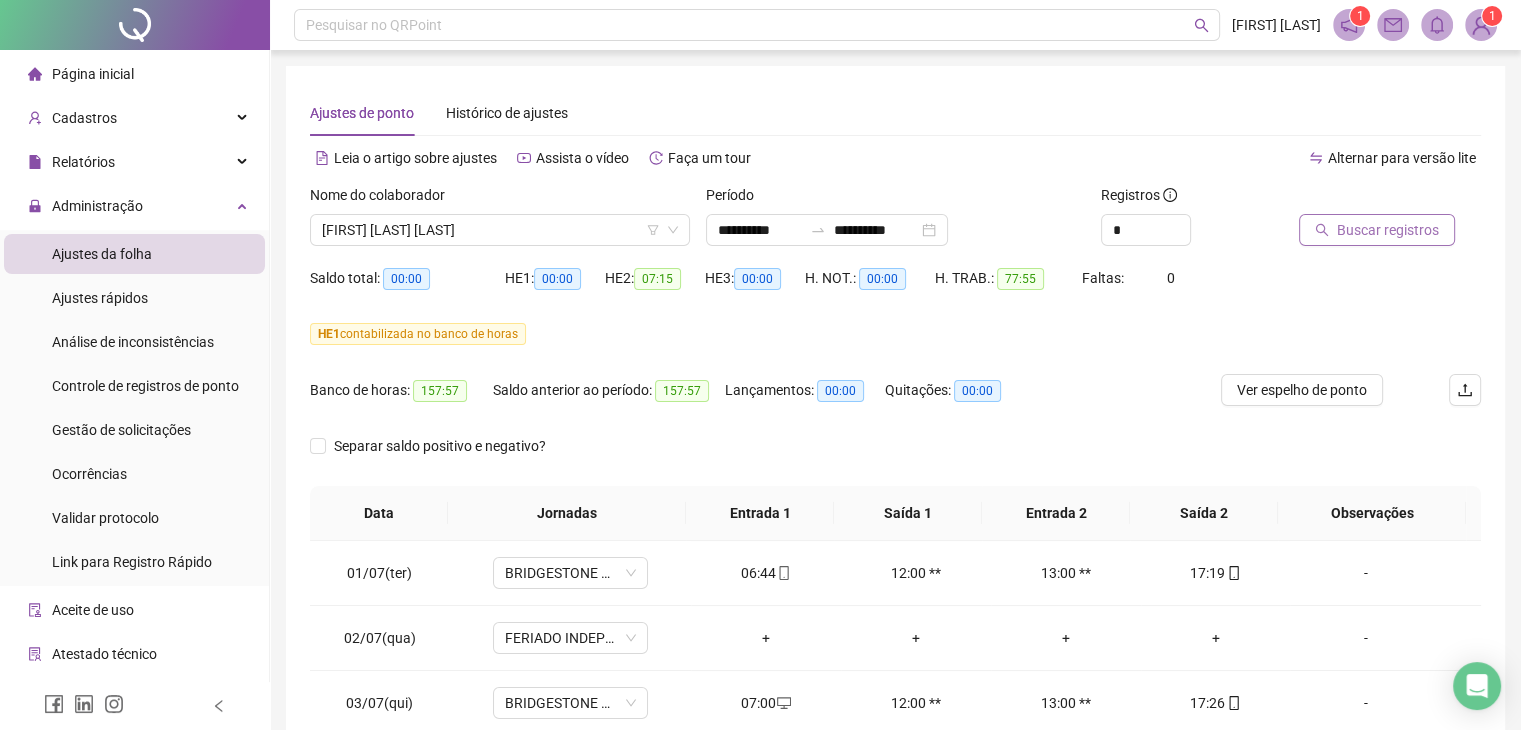 click on "Buscar registros" at bounding box center (1388, 230) 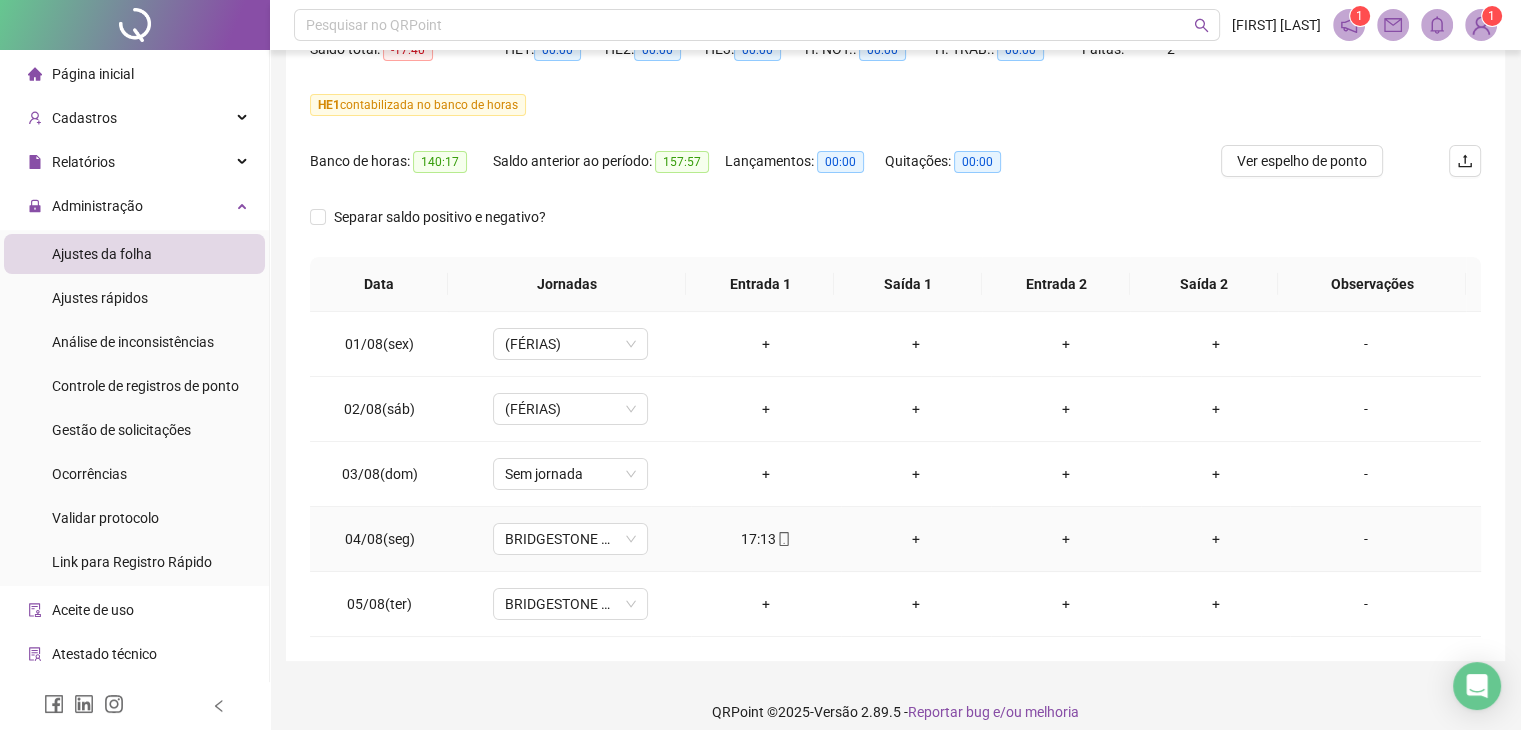 scroll, scrollTop: 245, scrollLeft: 0, axis: vertical 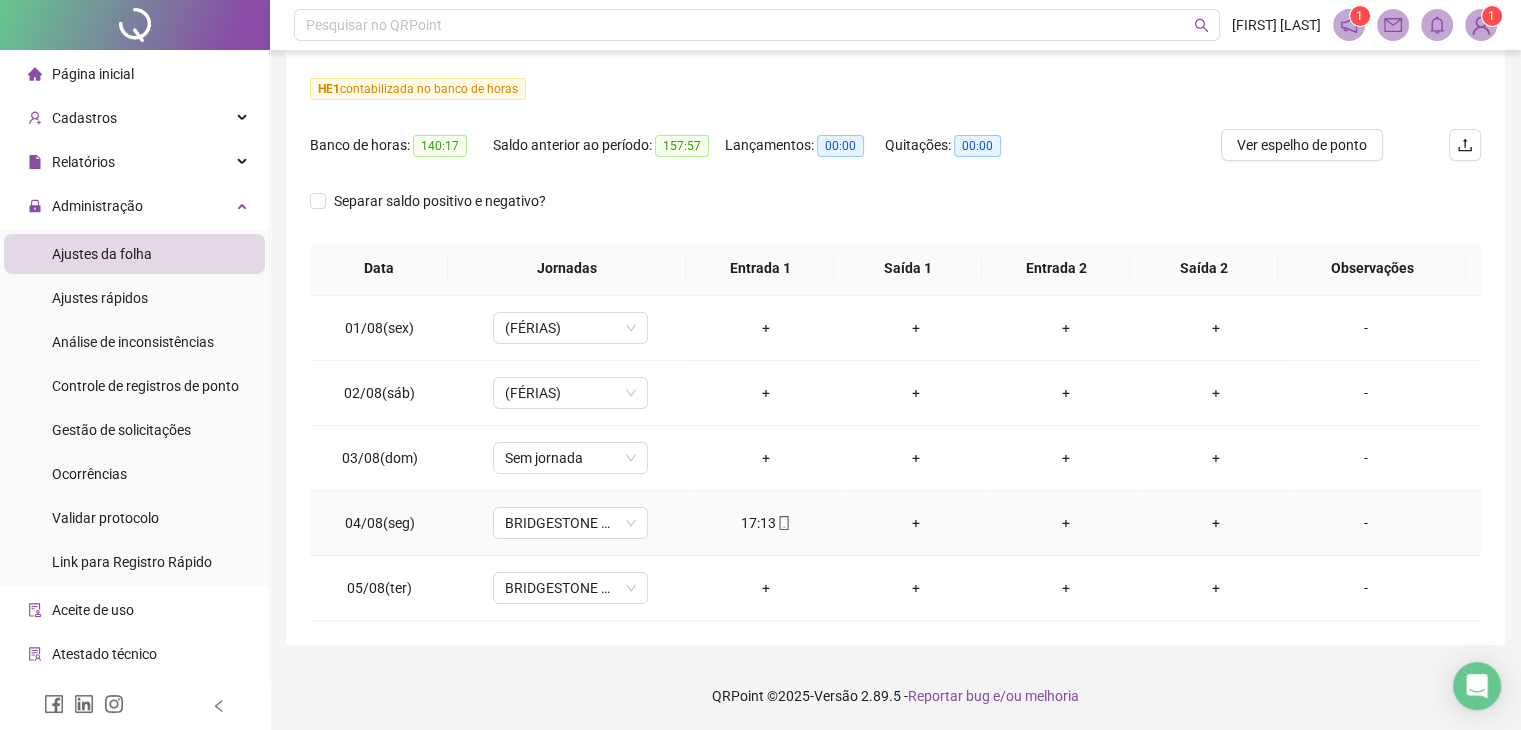 click on "+" at bounding box center [1216, 523] 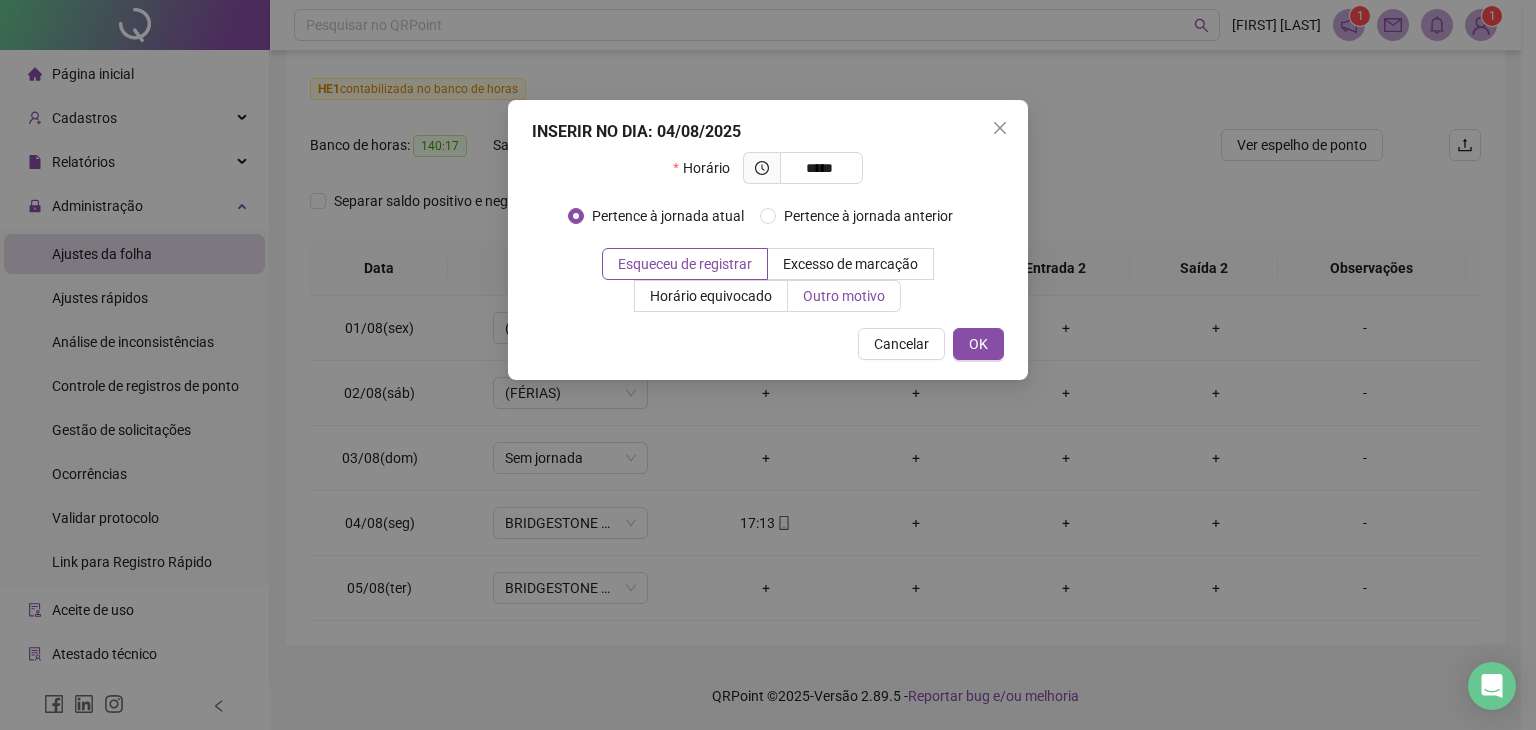 type on "*****" 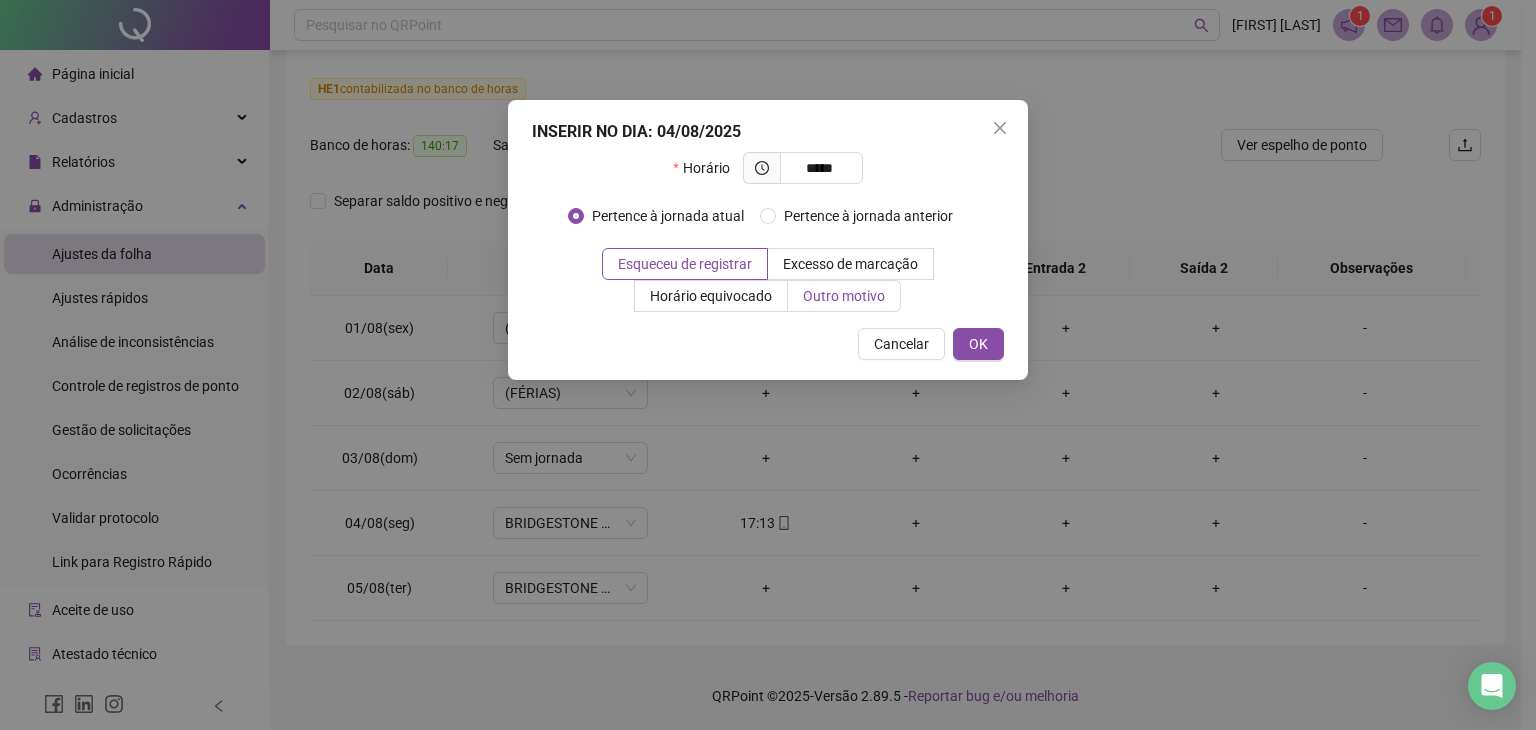 click on "Outro motivo" at bounding box center [844, 296] 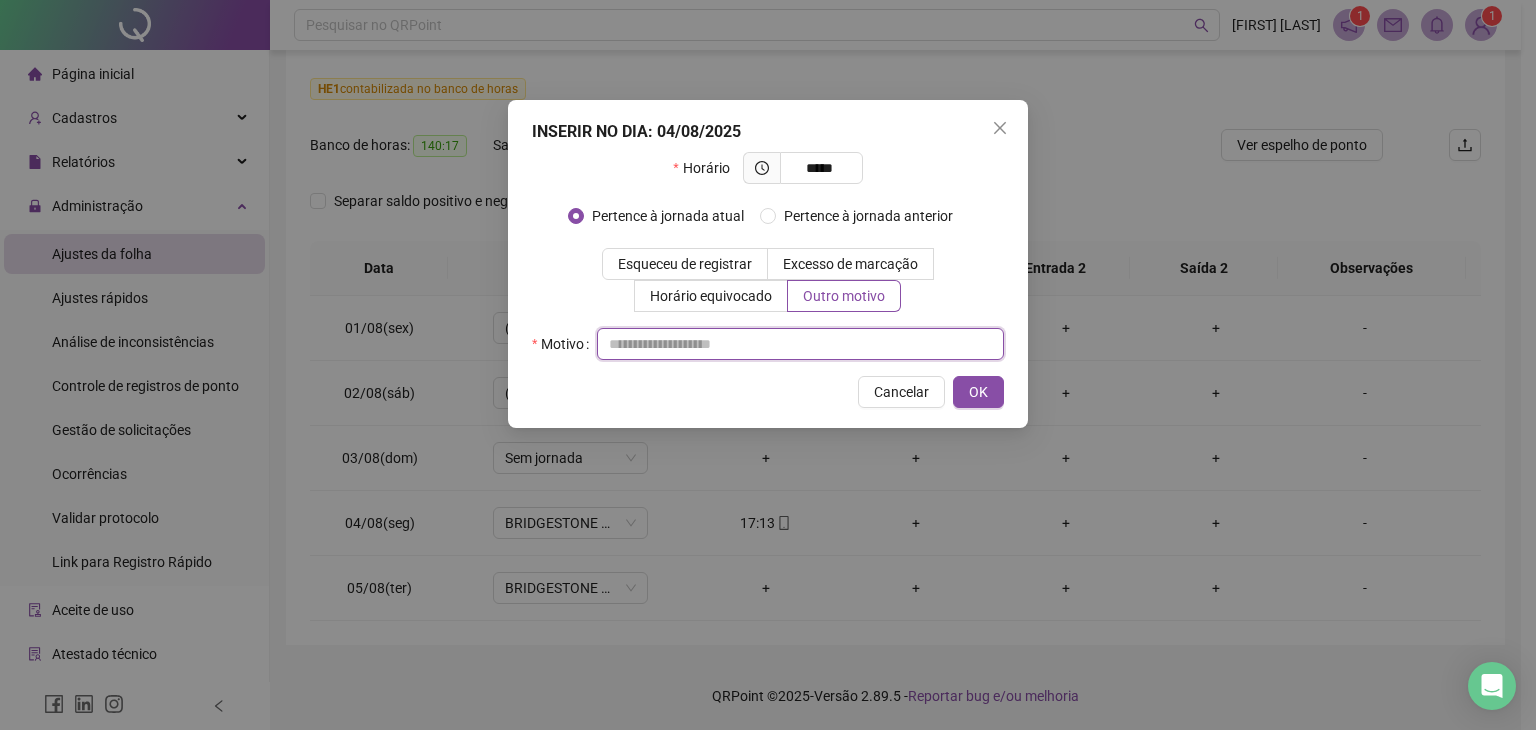 click at bounding box center [800, 344] 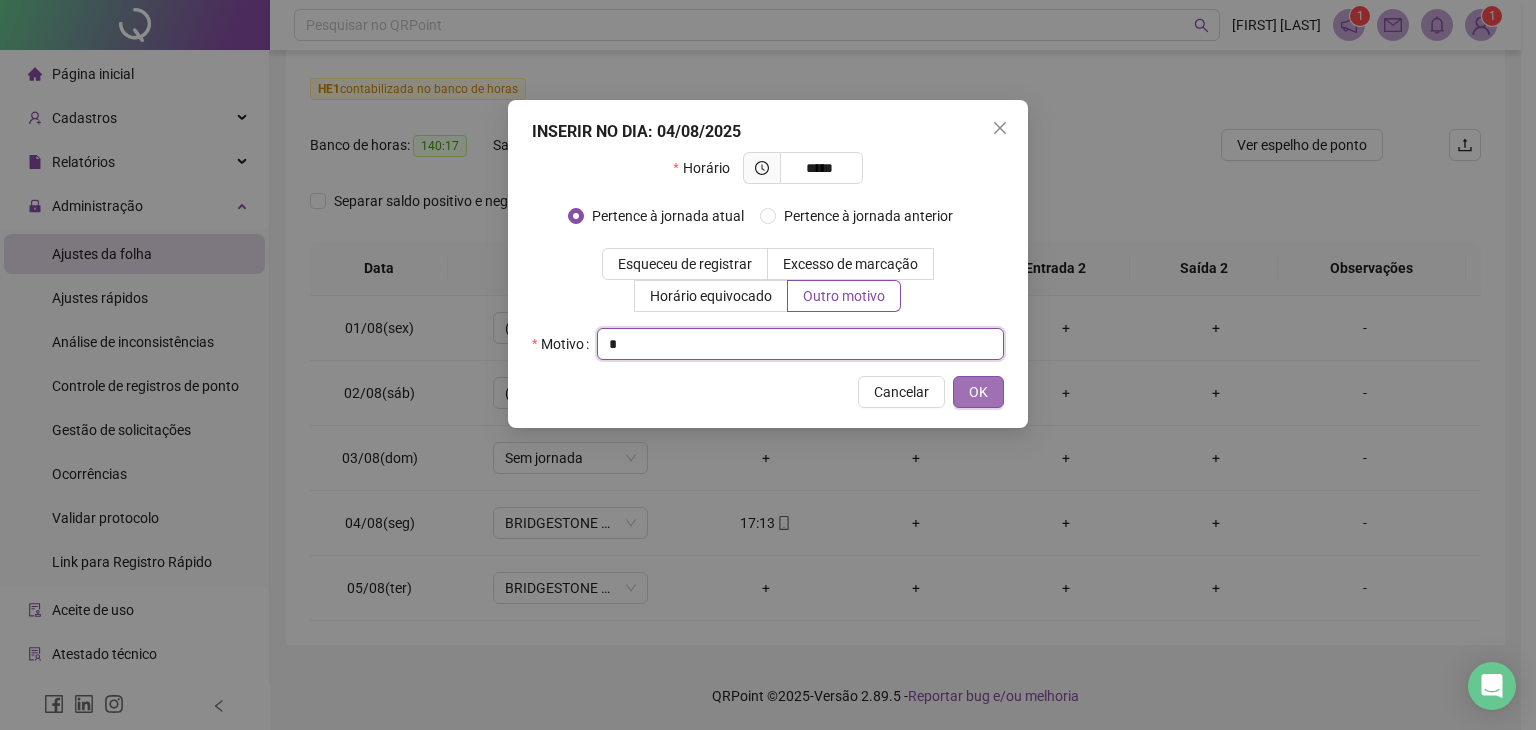 type on "*" 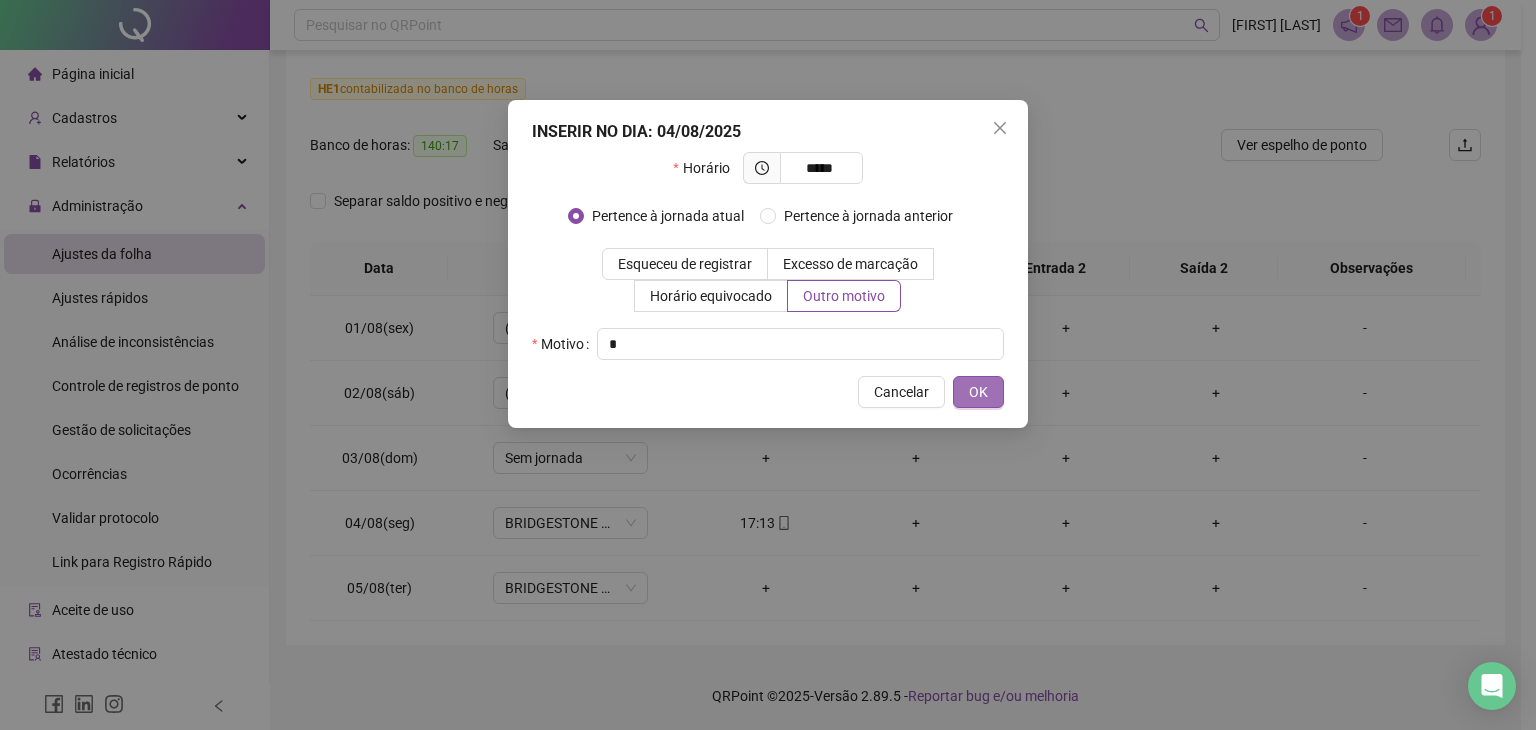 click on "OK" at bounding box center [978, 392] 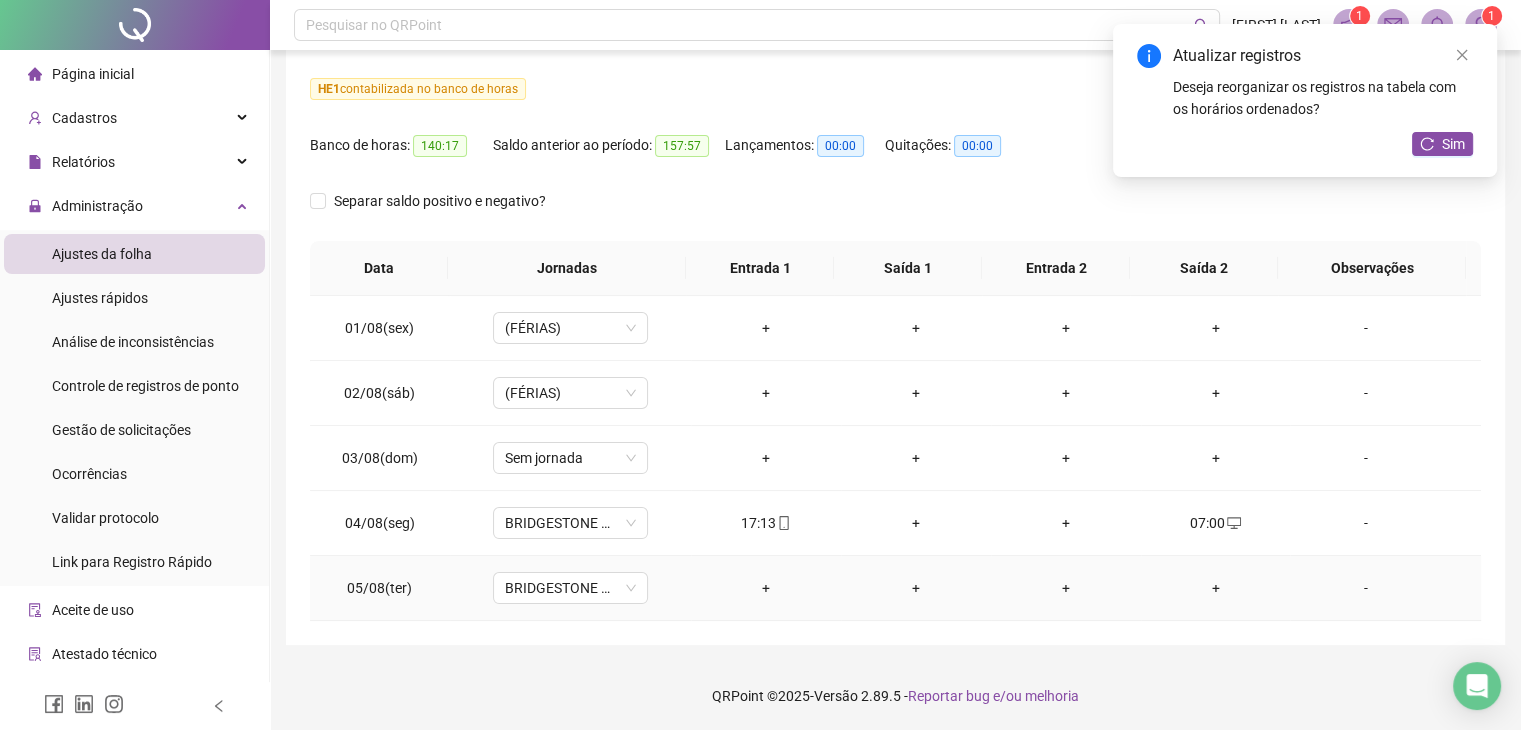 click on "+" at bounding box center [766, 588] 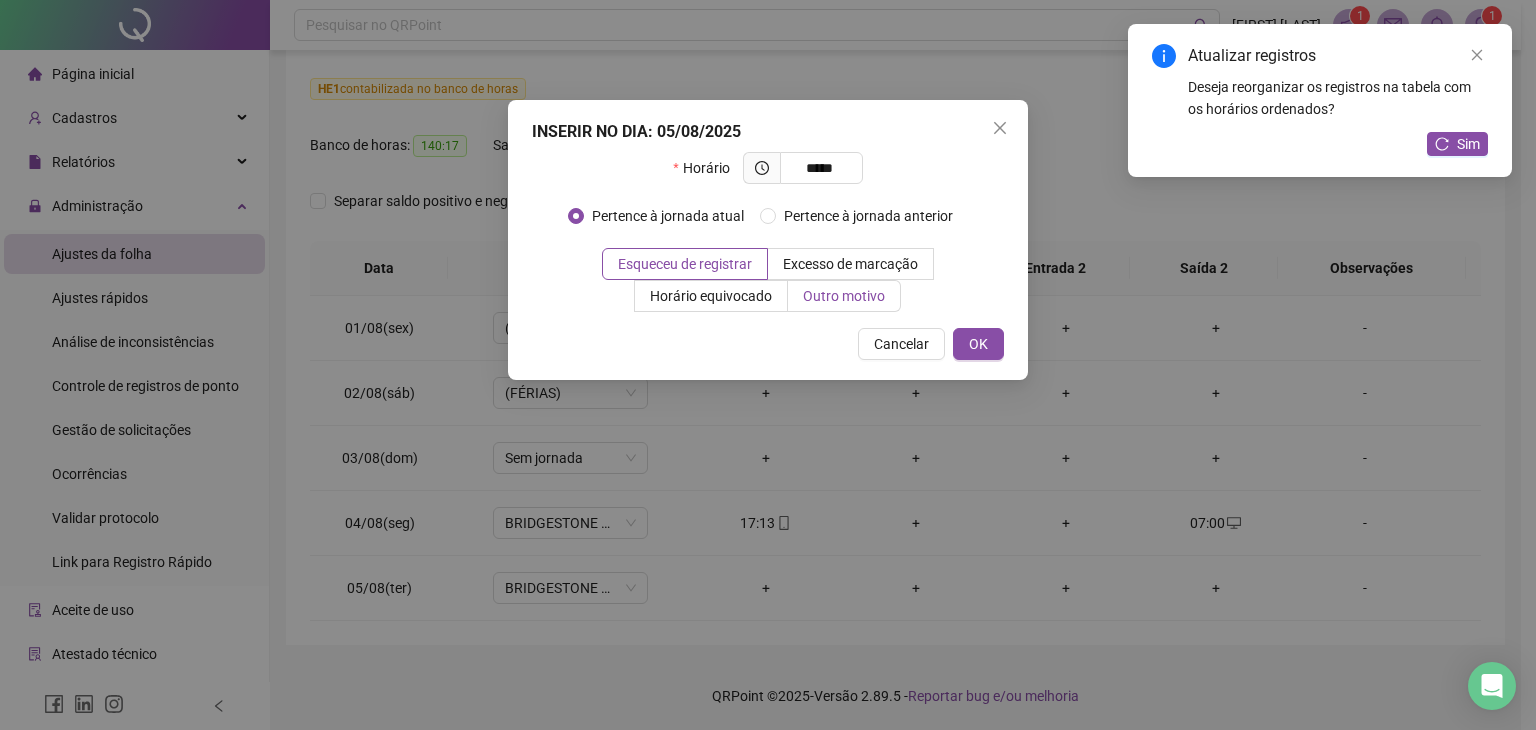 type on "*****" 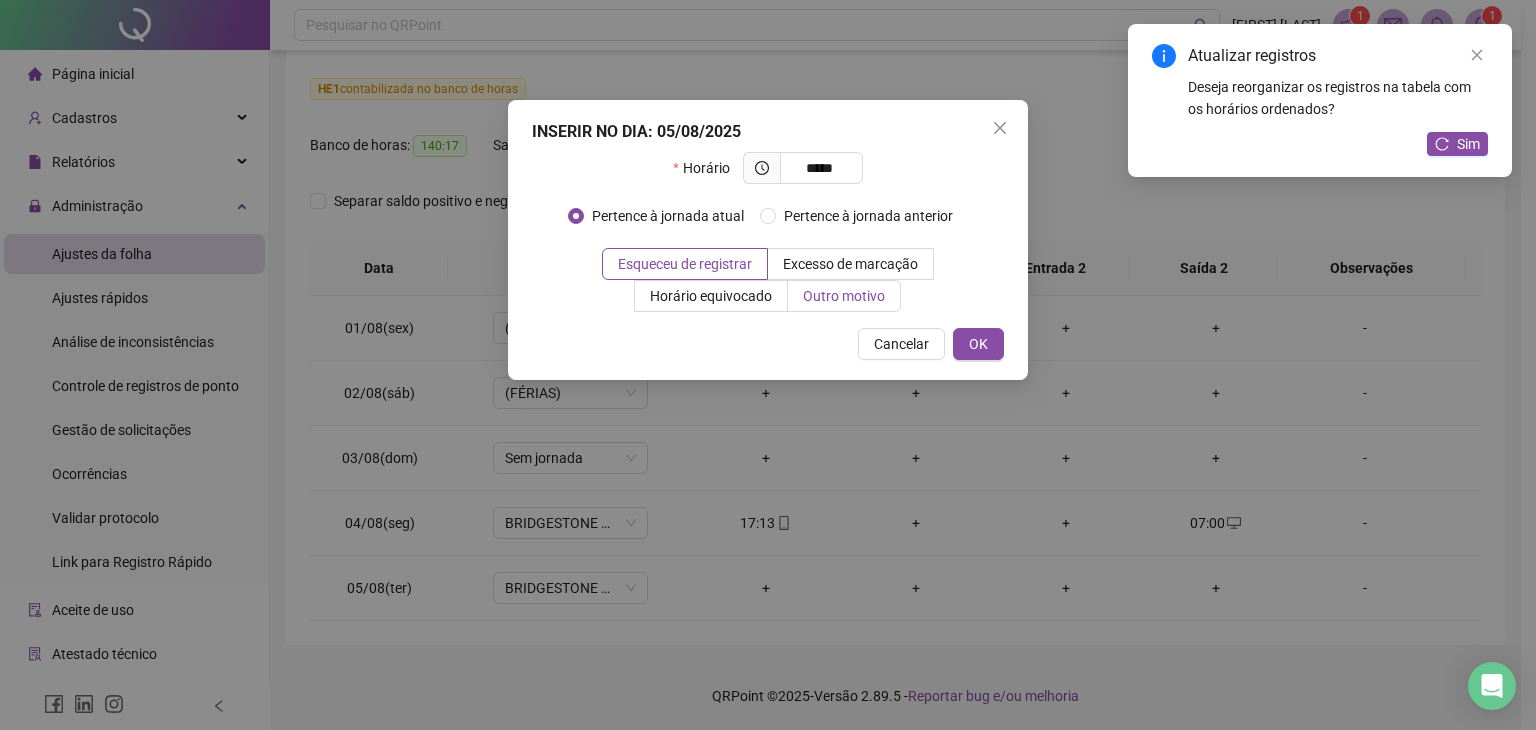 click on "Outro motivo" at bounding box center (844, 296) 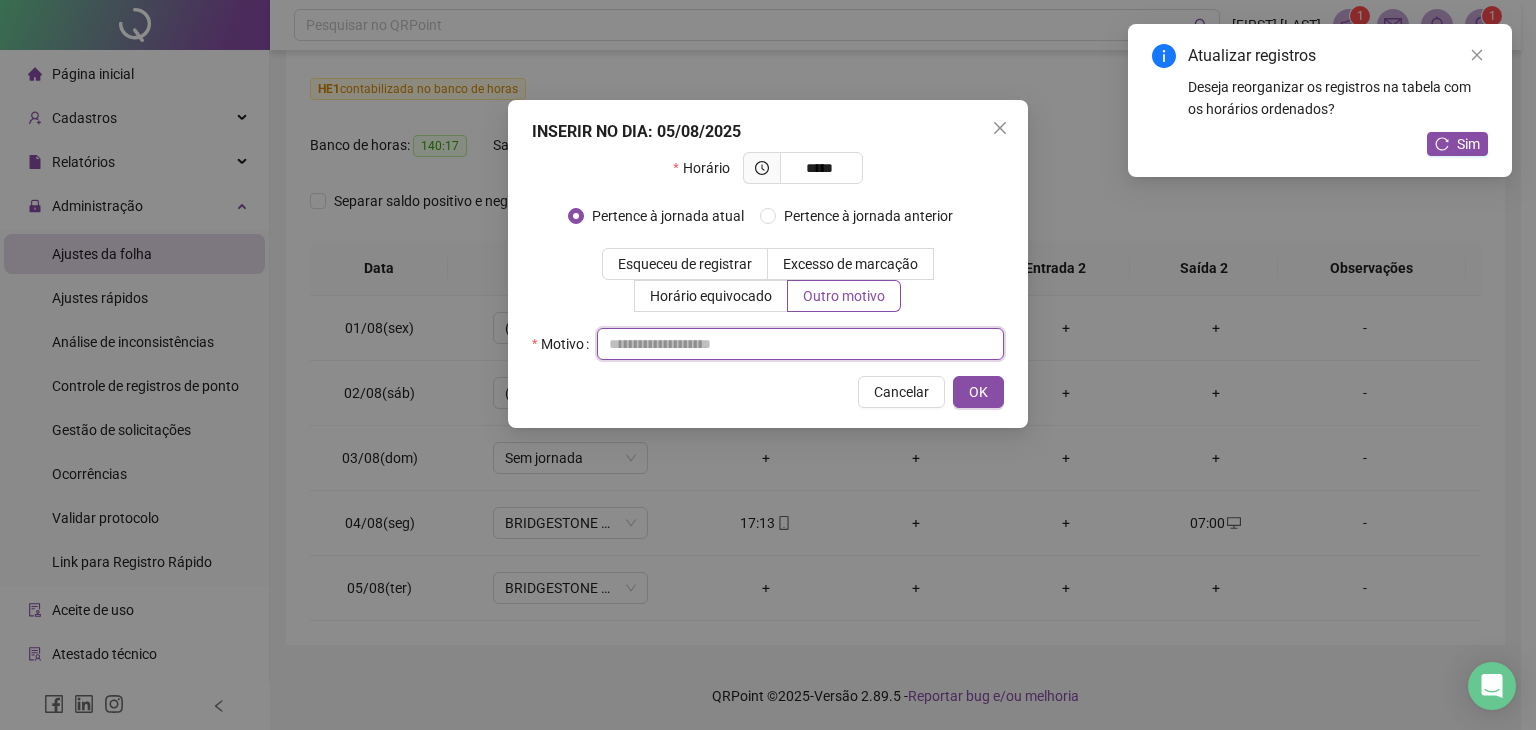click at bounding box center [800, 344] 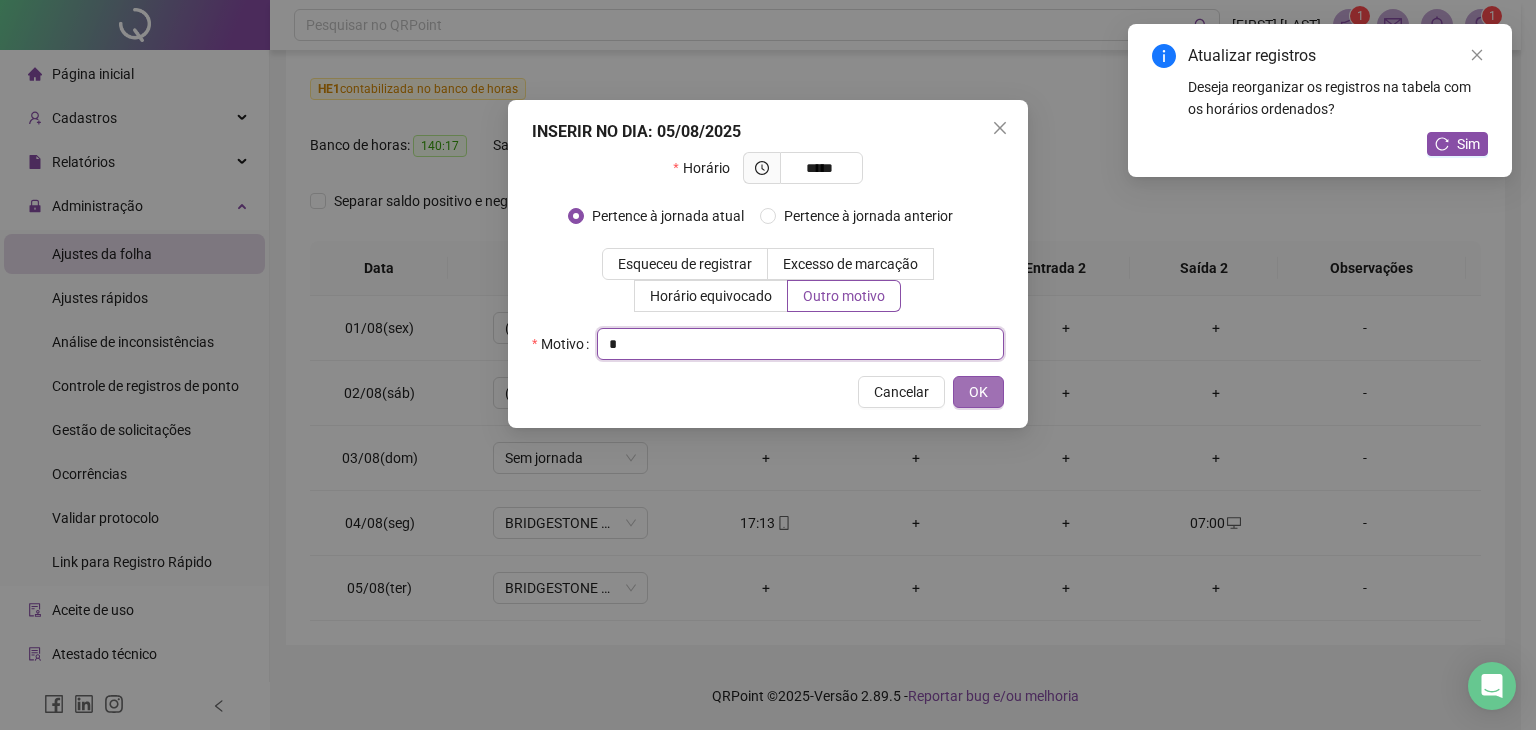 type on "*" 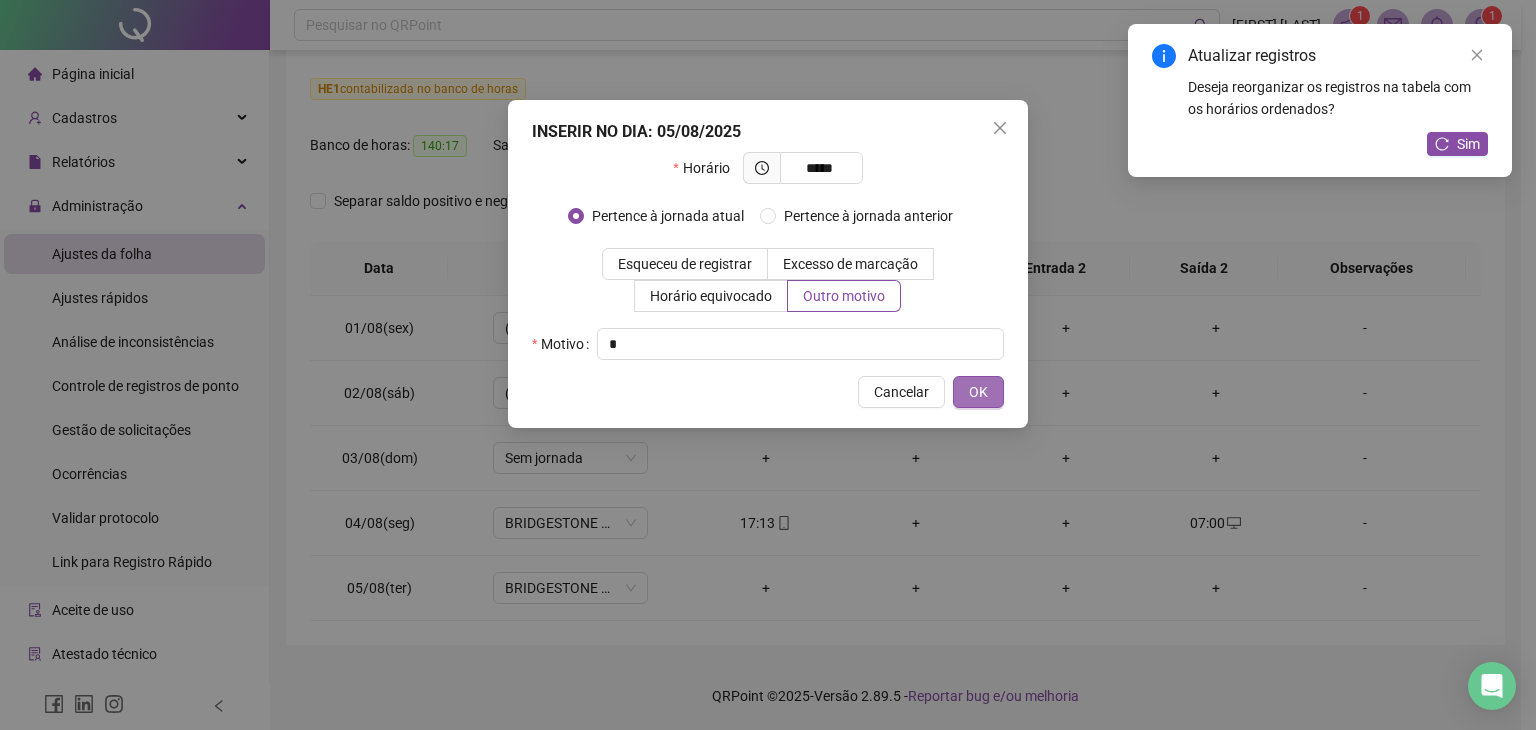 click on "OK" at bounding box center (978, 392) 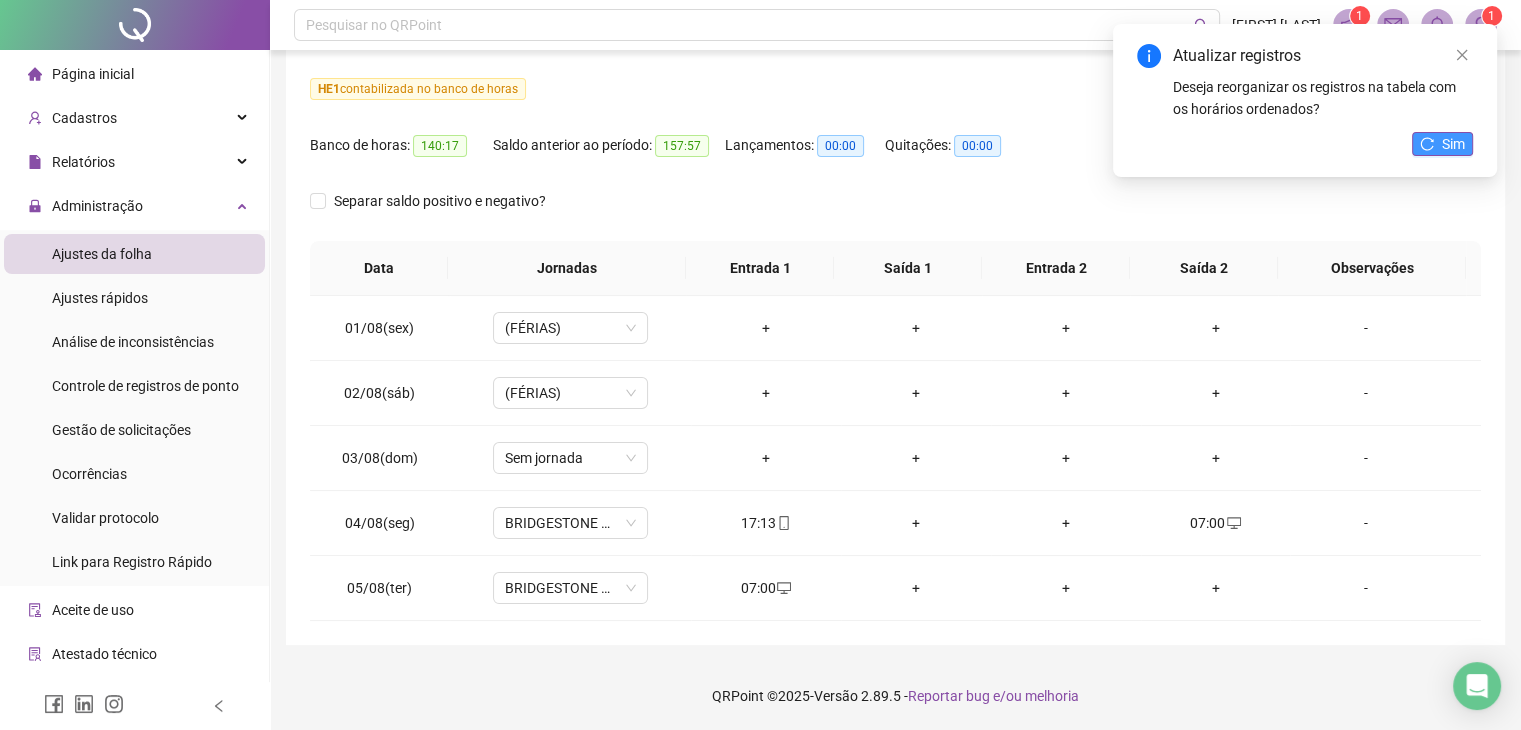 click on "Sim" at bounding box center [1453, 144] 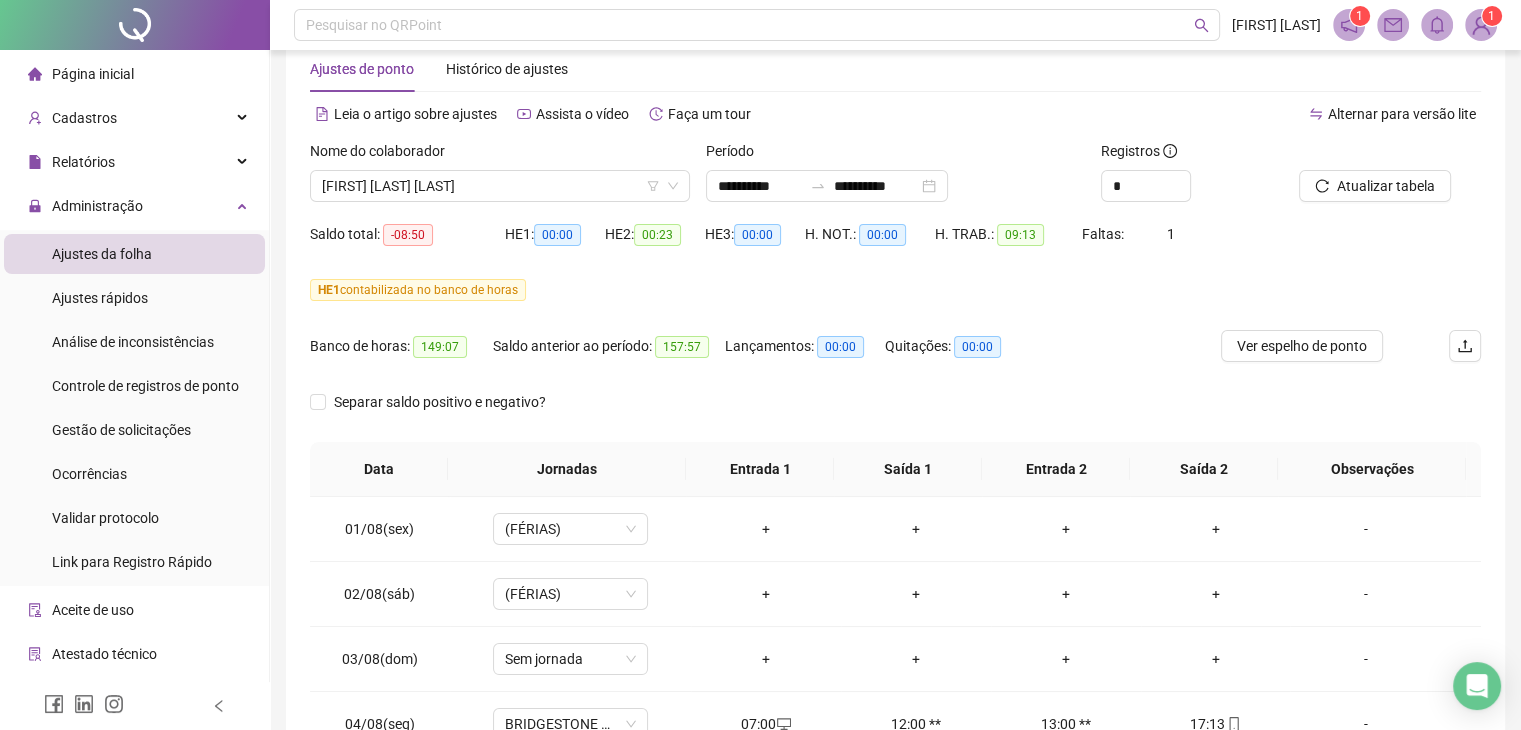 scroll, scrollTop: 36, scrollLeft: 0, axis: vertical 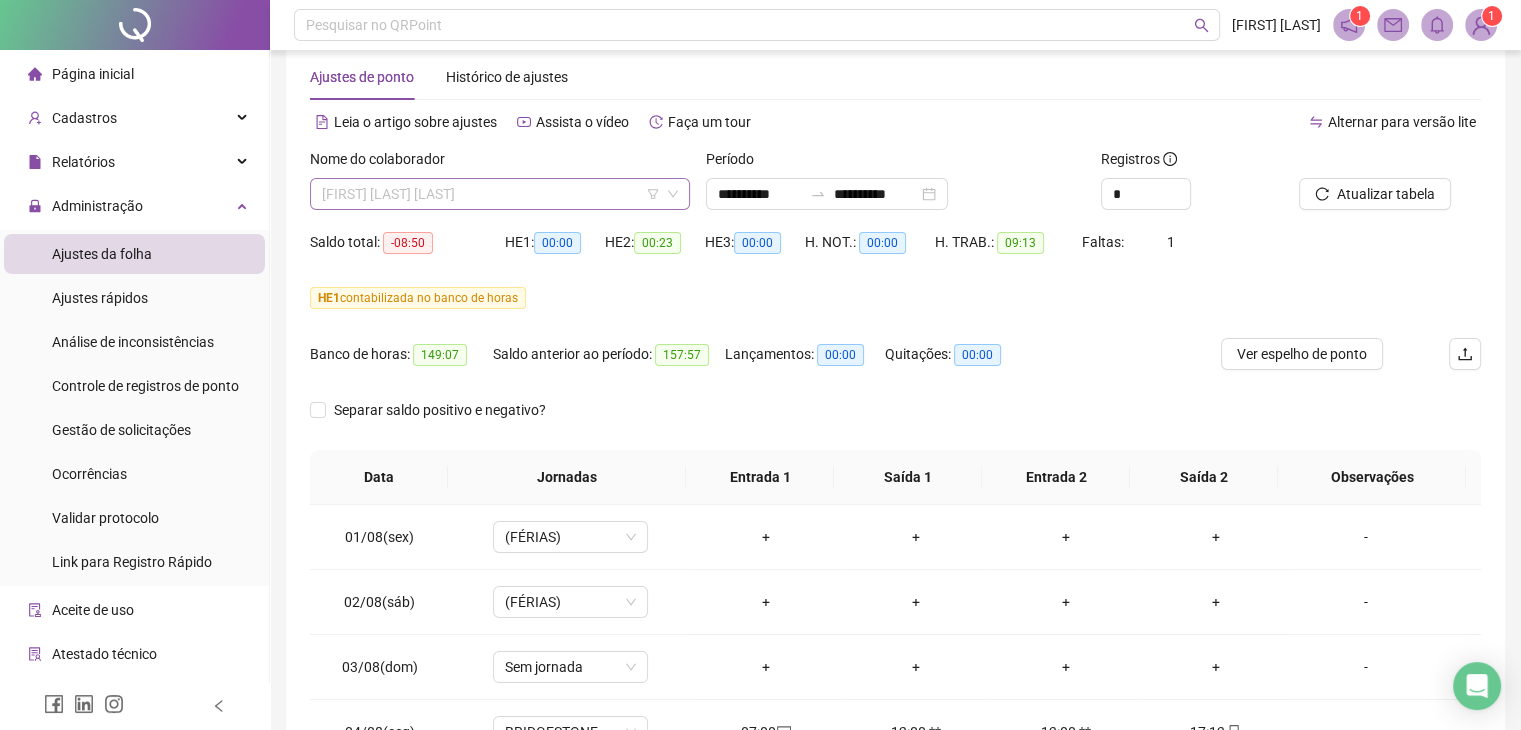 click on "[FIRST] [LAST] [LAST]" at bounding box center [500, 194] 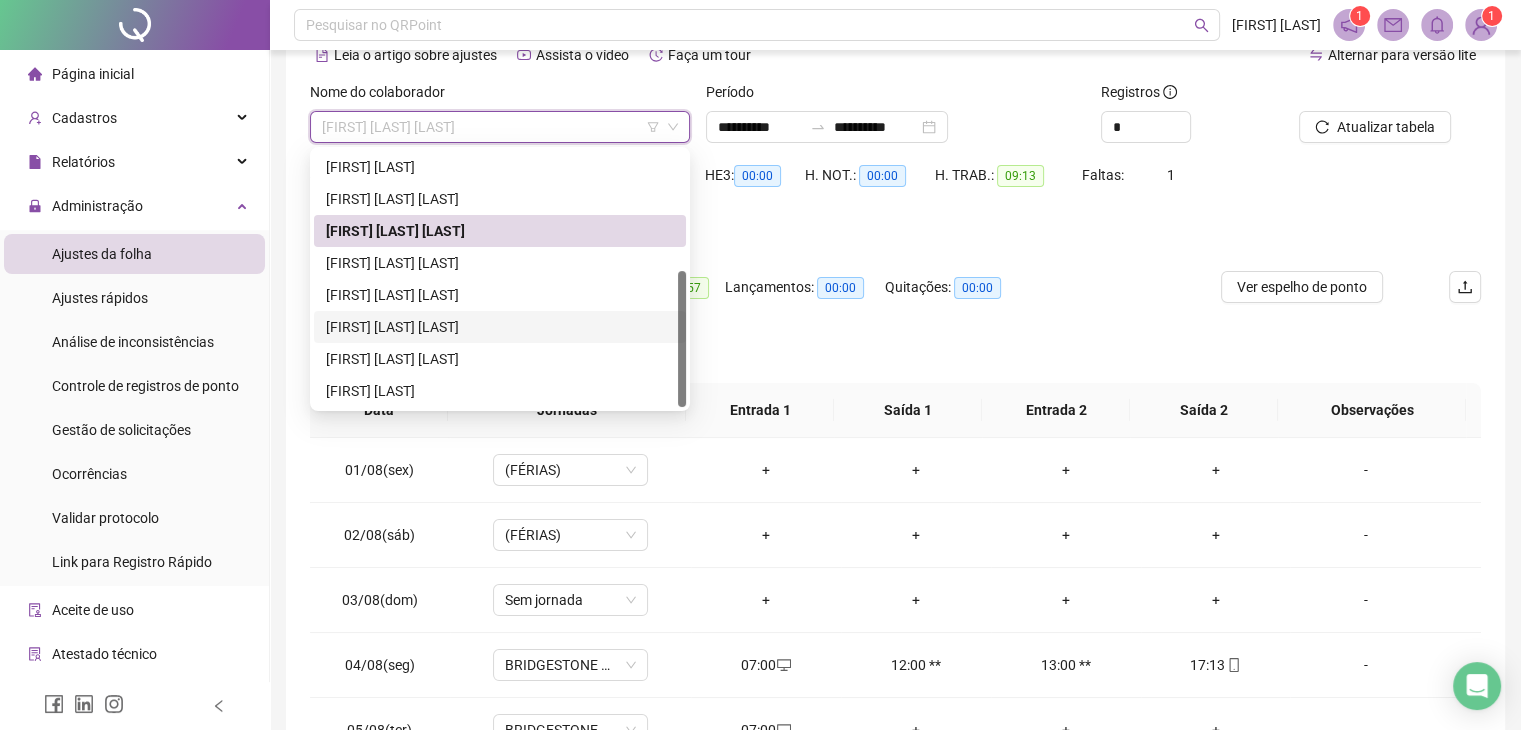 scroll, scrollTop: 136, scrollLeft: 0, axis: vertical 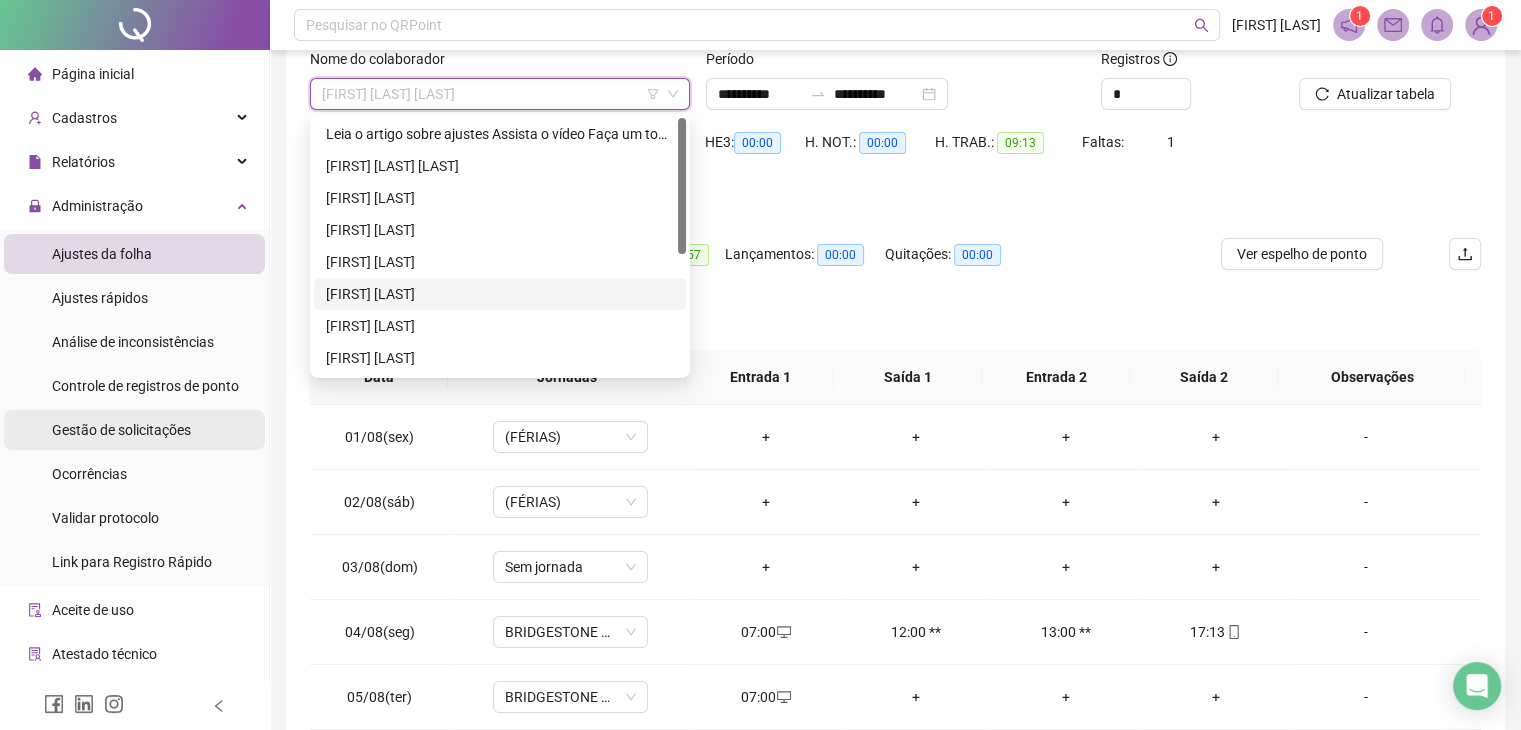 click on "Gestão de solicitações" at bounding box center (121, 430) 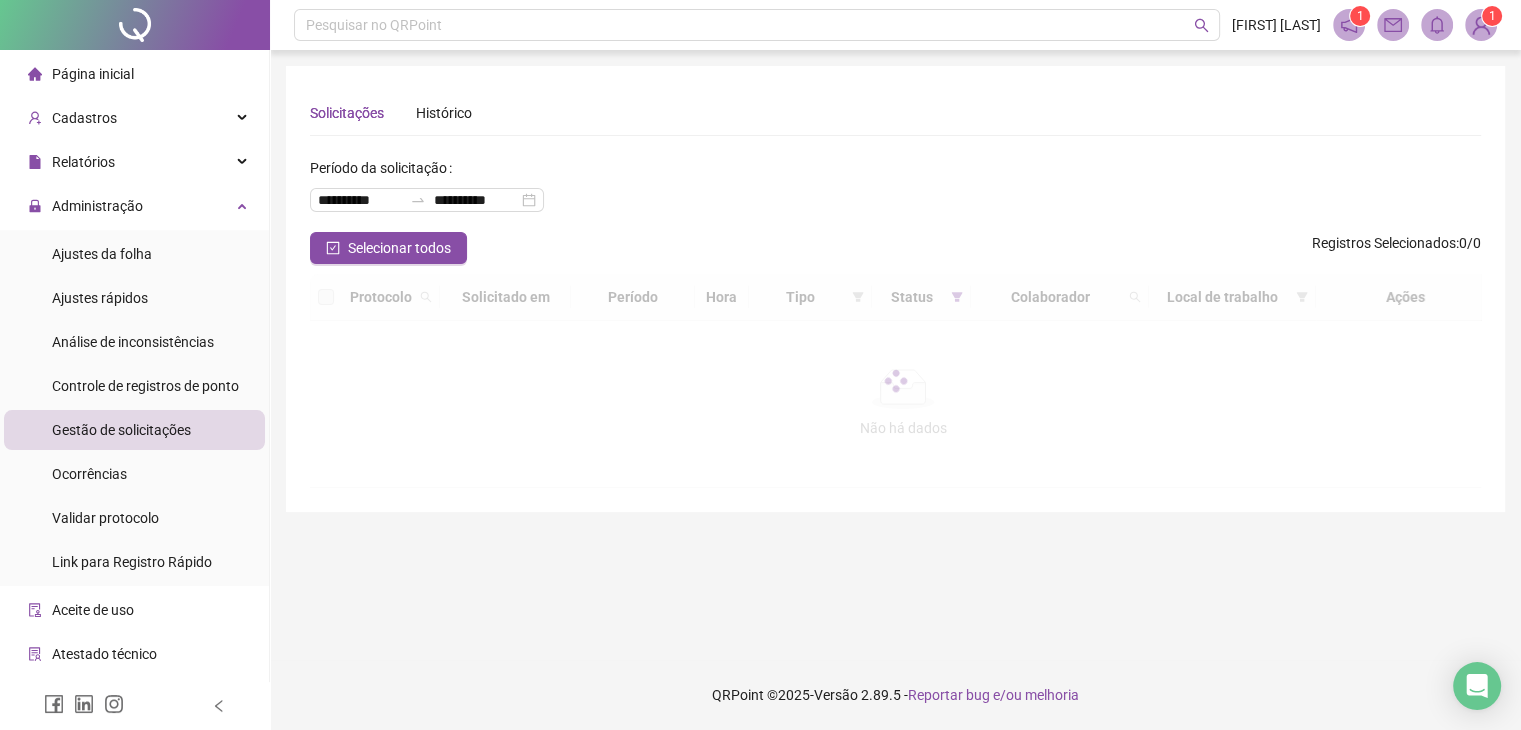 scroll, scrollTop: 0, scrollLeft: 0, axis: both 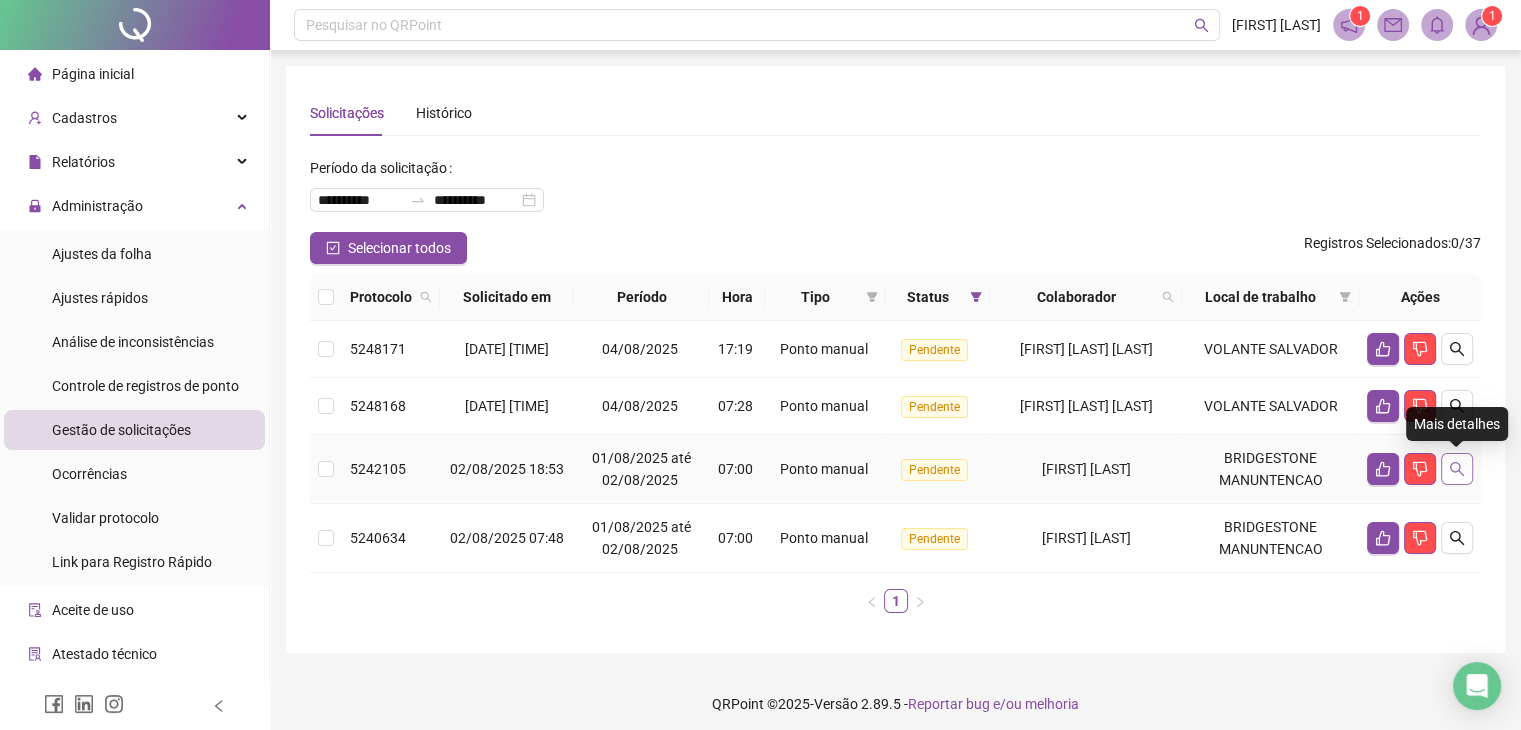click 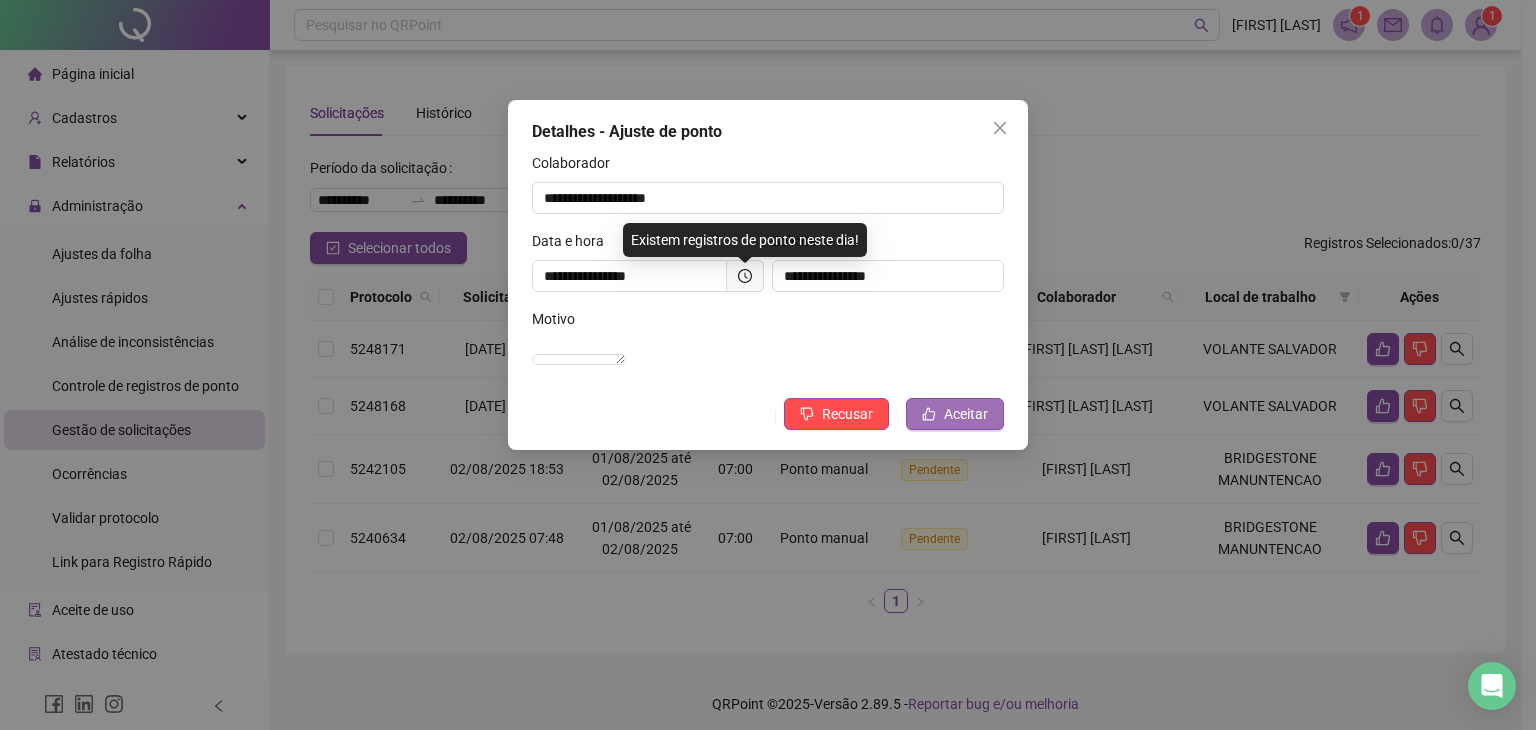 click on "Aceitar" at bounding box center (966, 414) 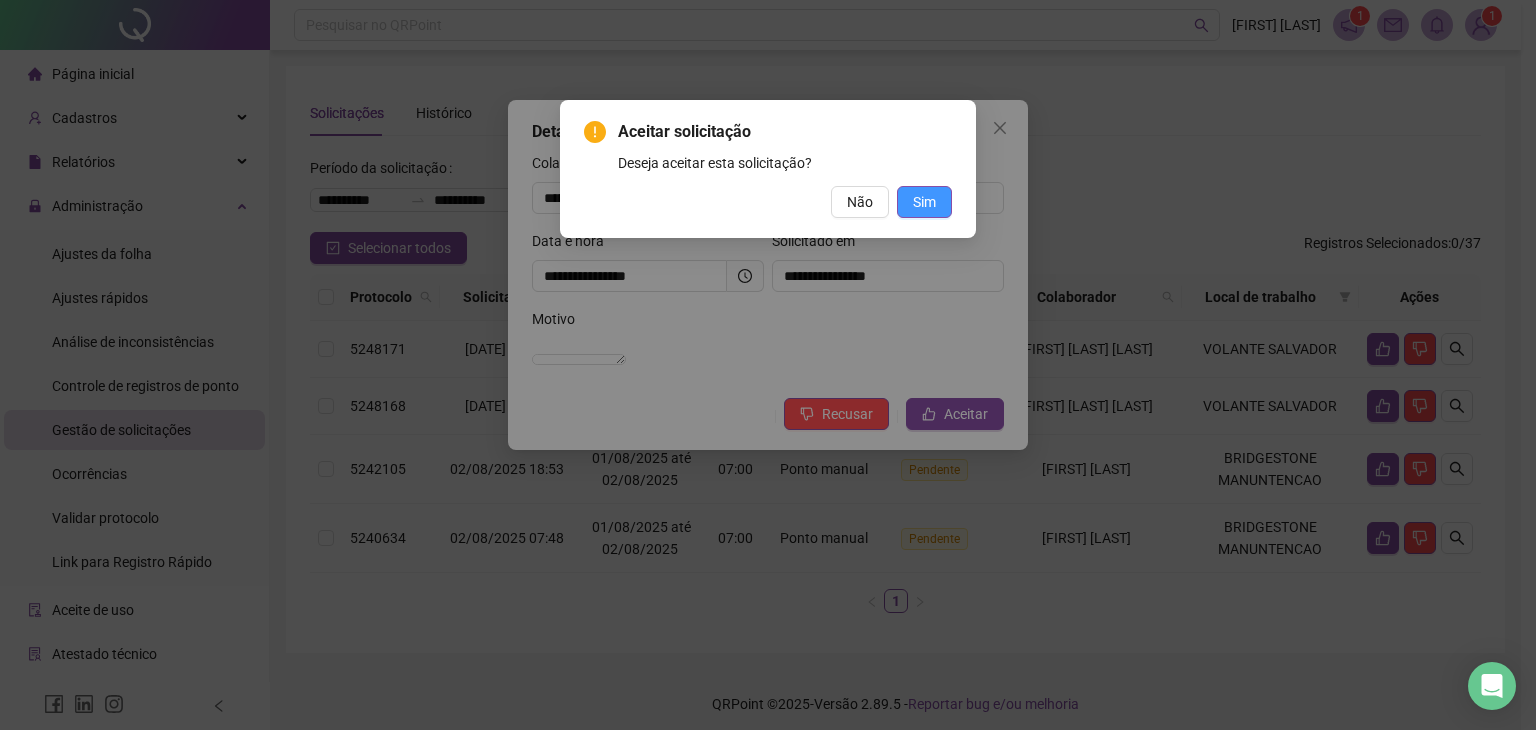 click on "Sim" at bounding box center [924, 202] 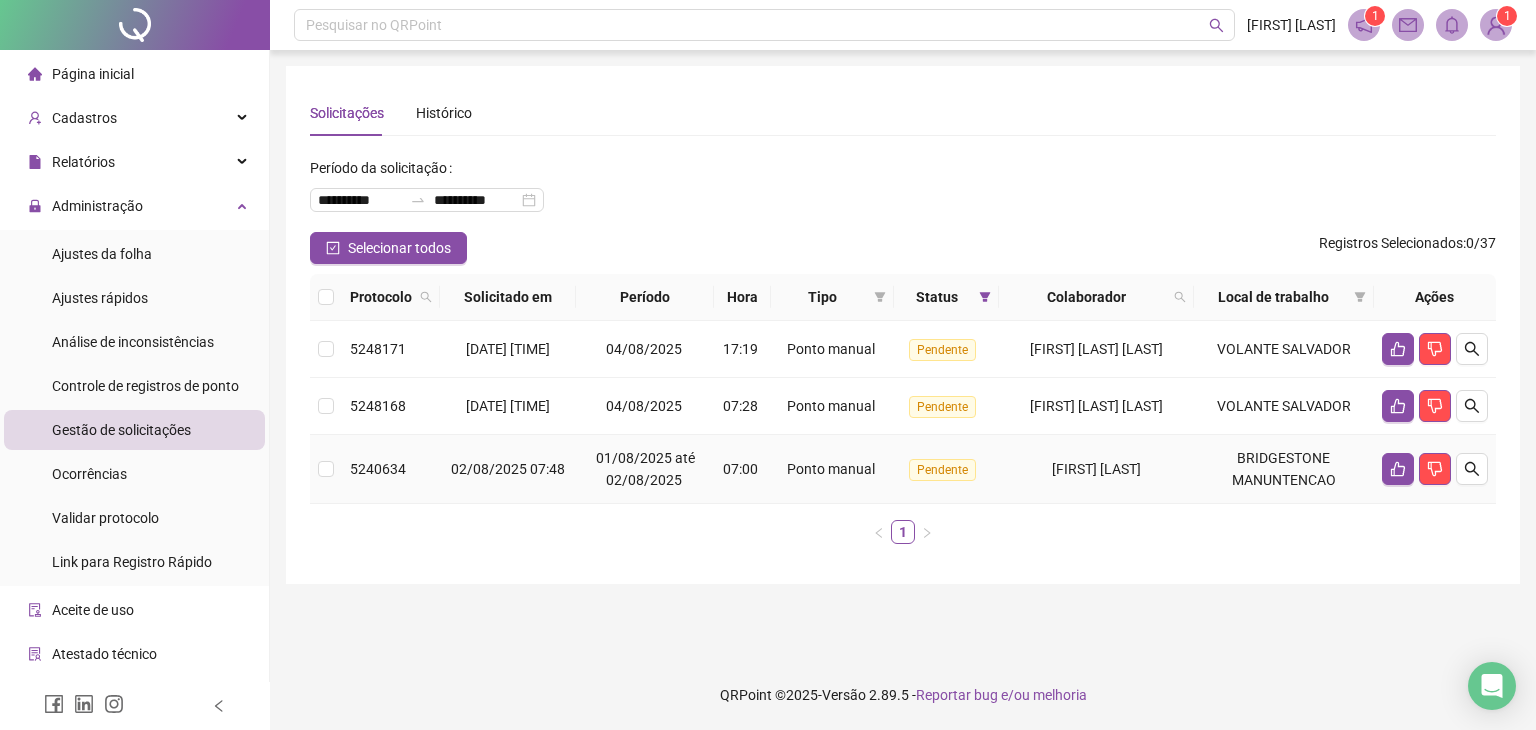 click at bounding box center [1435, 469] 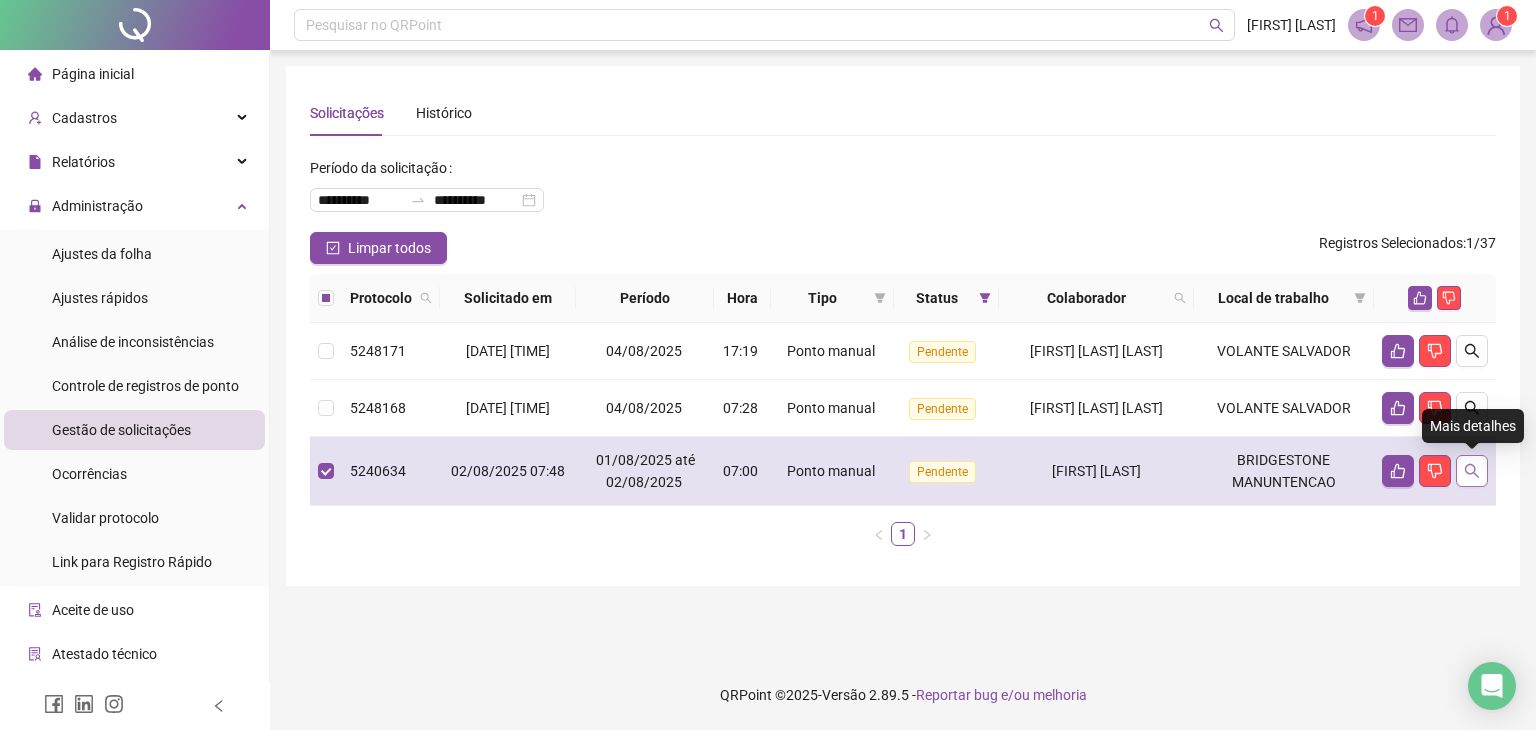 click 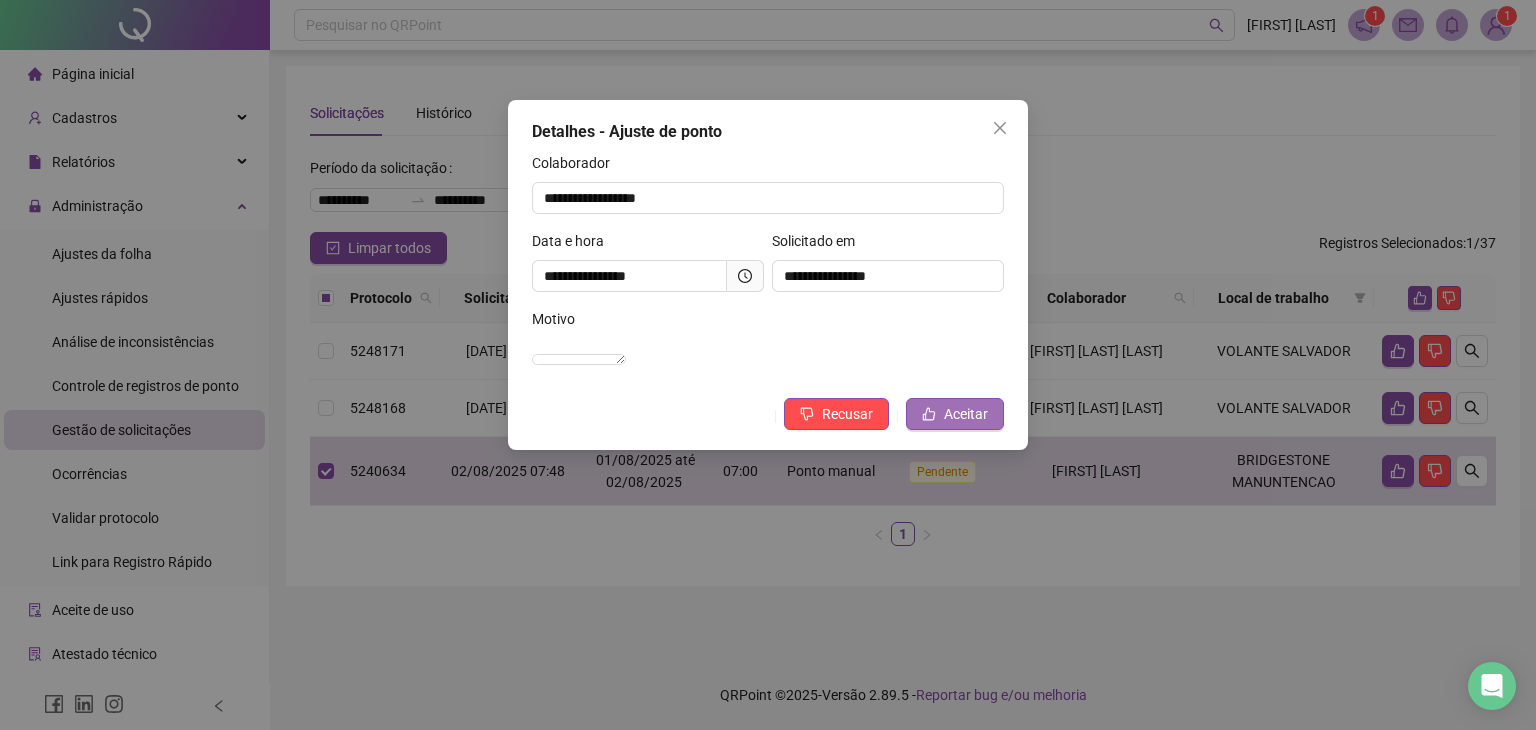 click on "Aceitar" at bounding box center [966, 414] 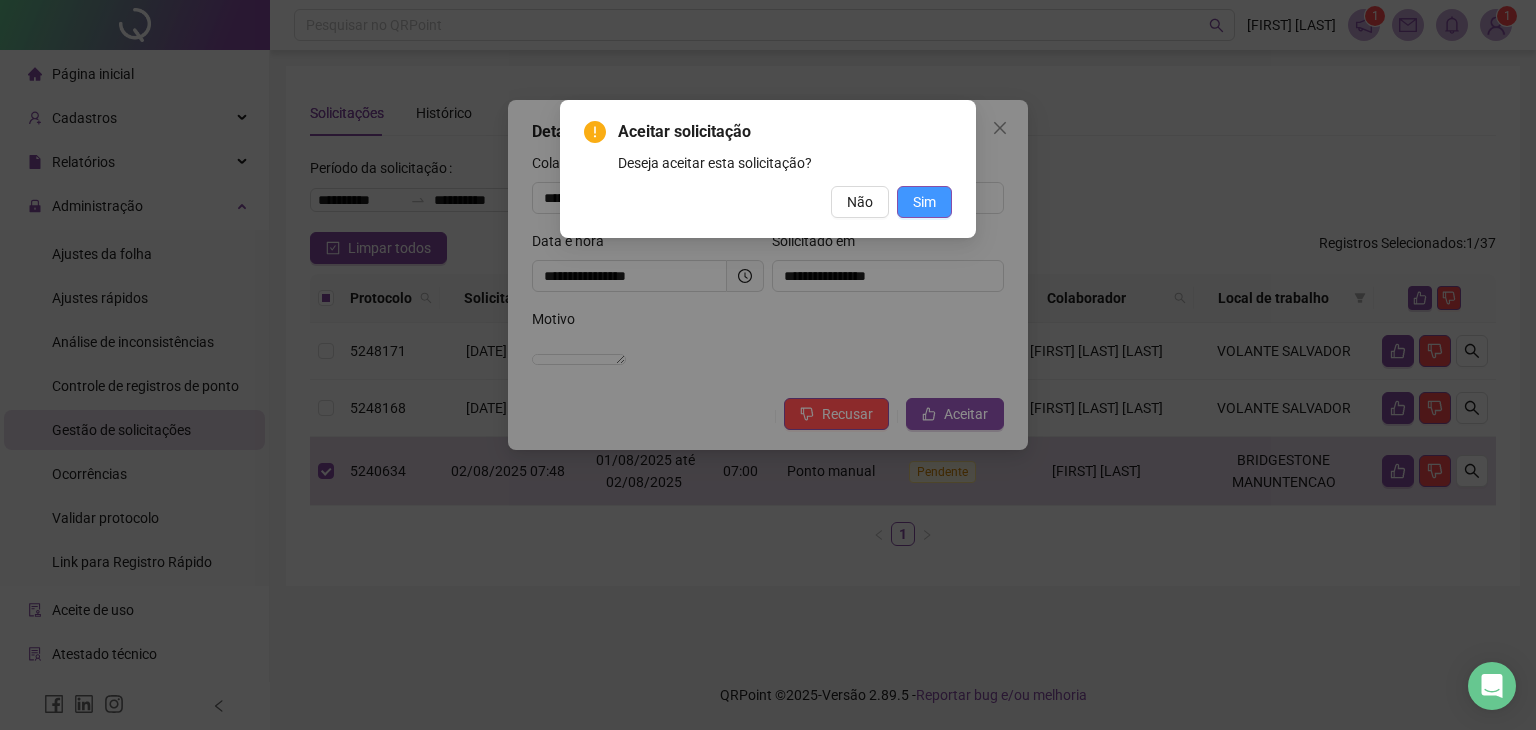 click on "Sim" at bounding box center (924, 202) 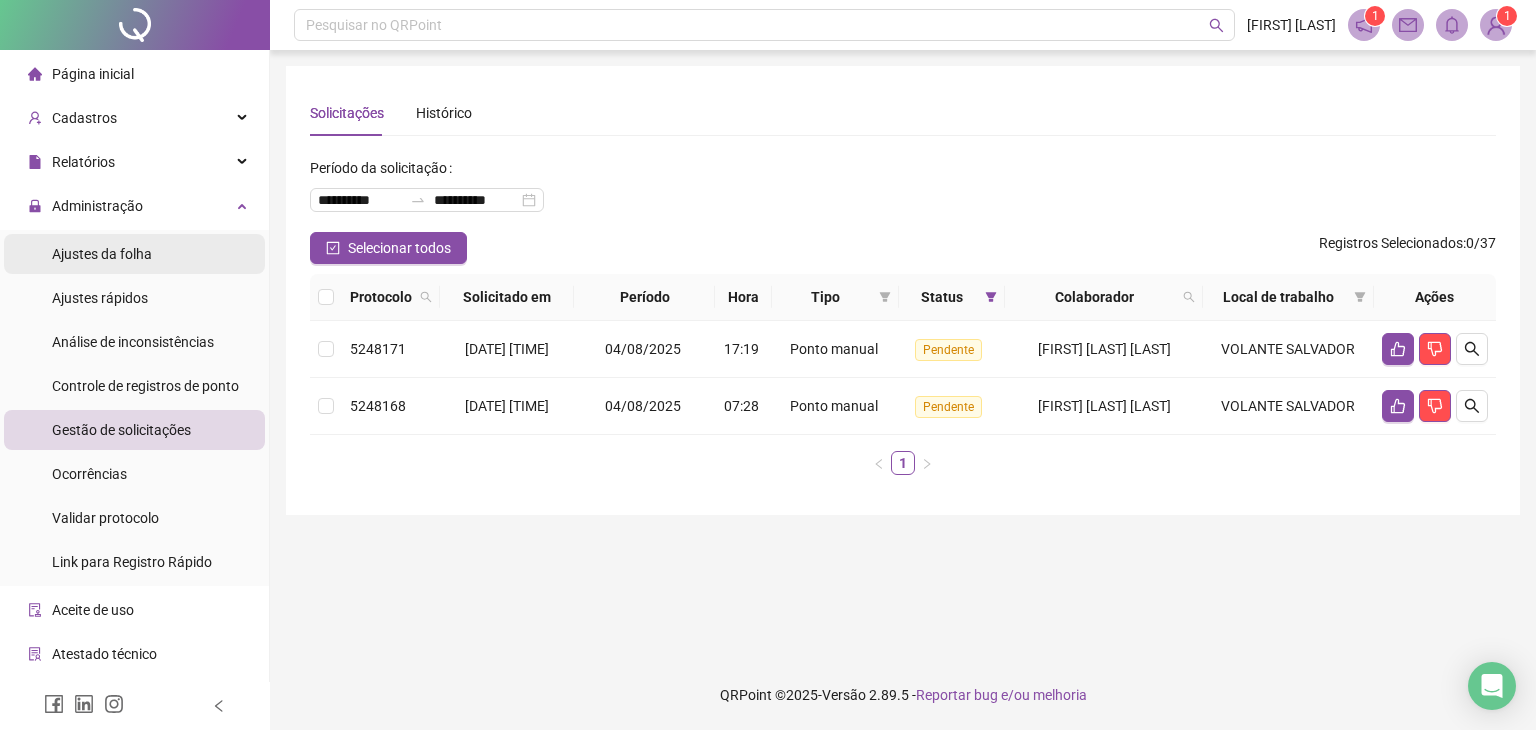 click on "Ajustes da folha" at bounding box center [102, 254] 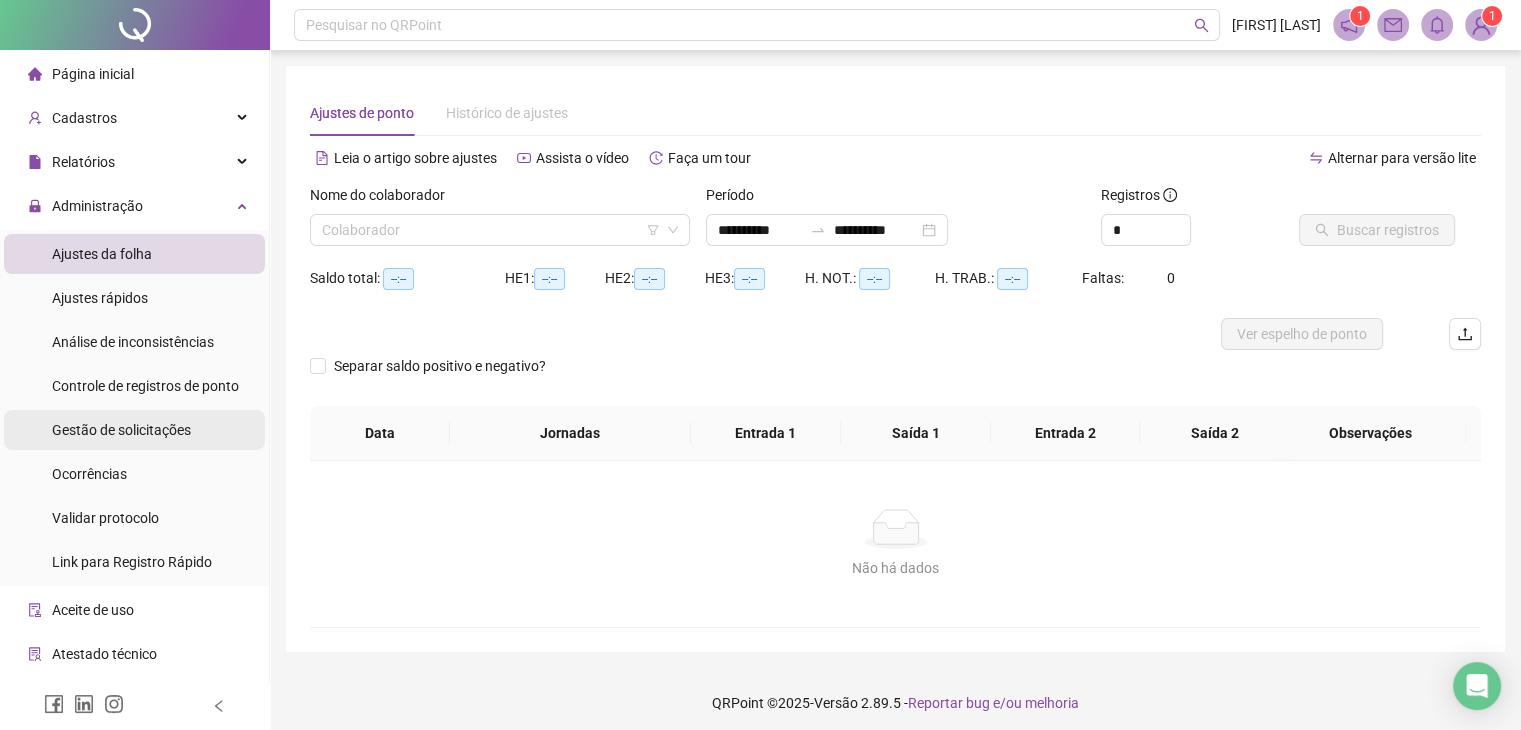 click on "Gestão de solicitações" at bounding box center (121, 430) 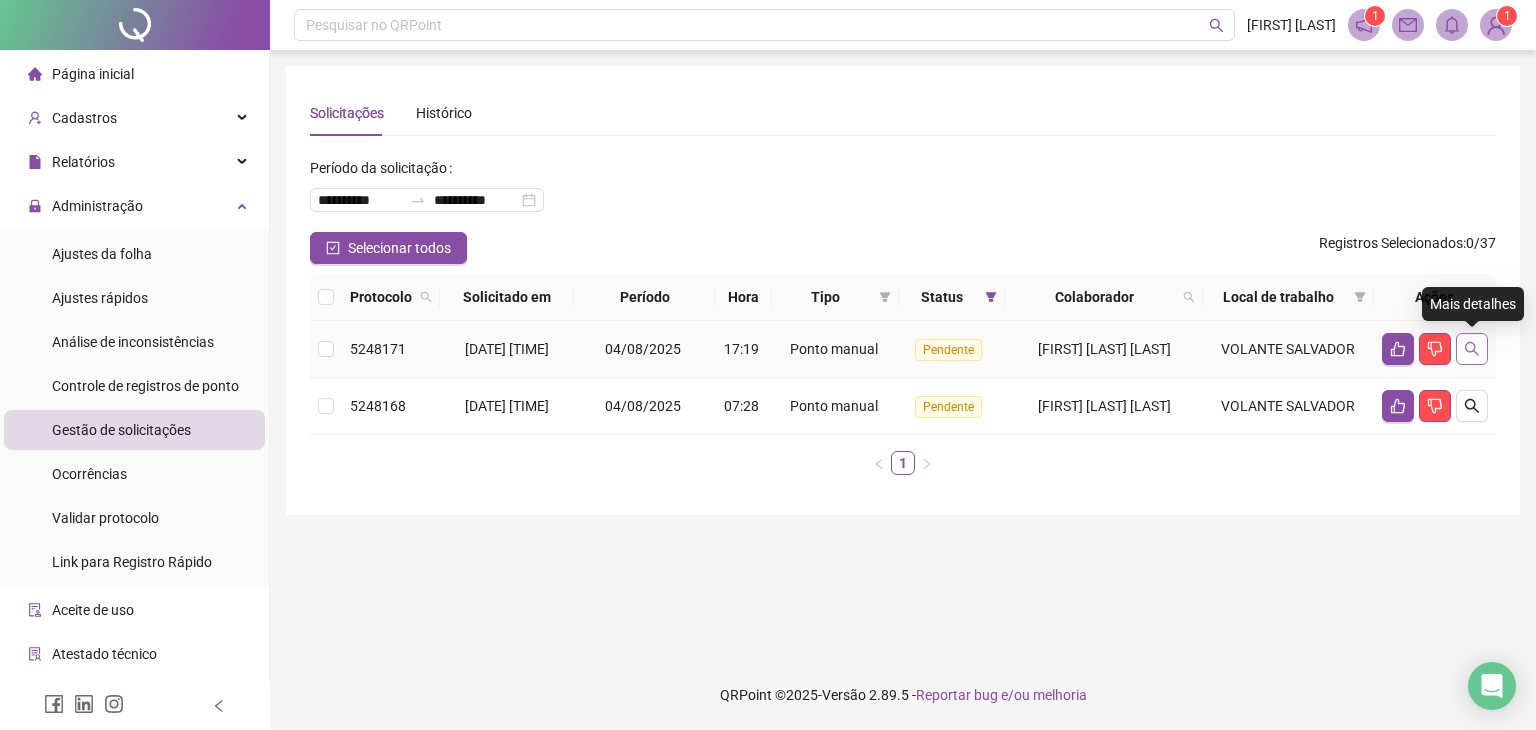 click 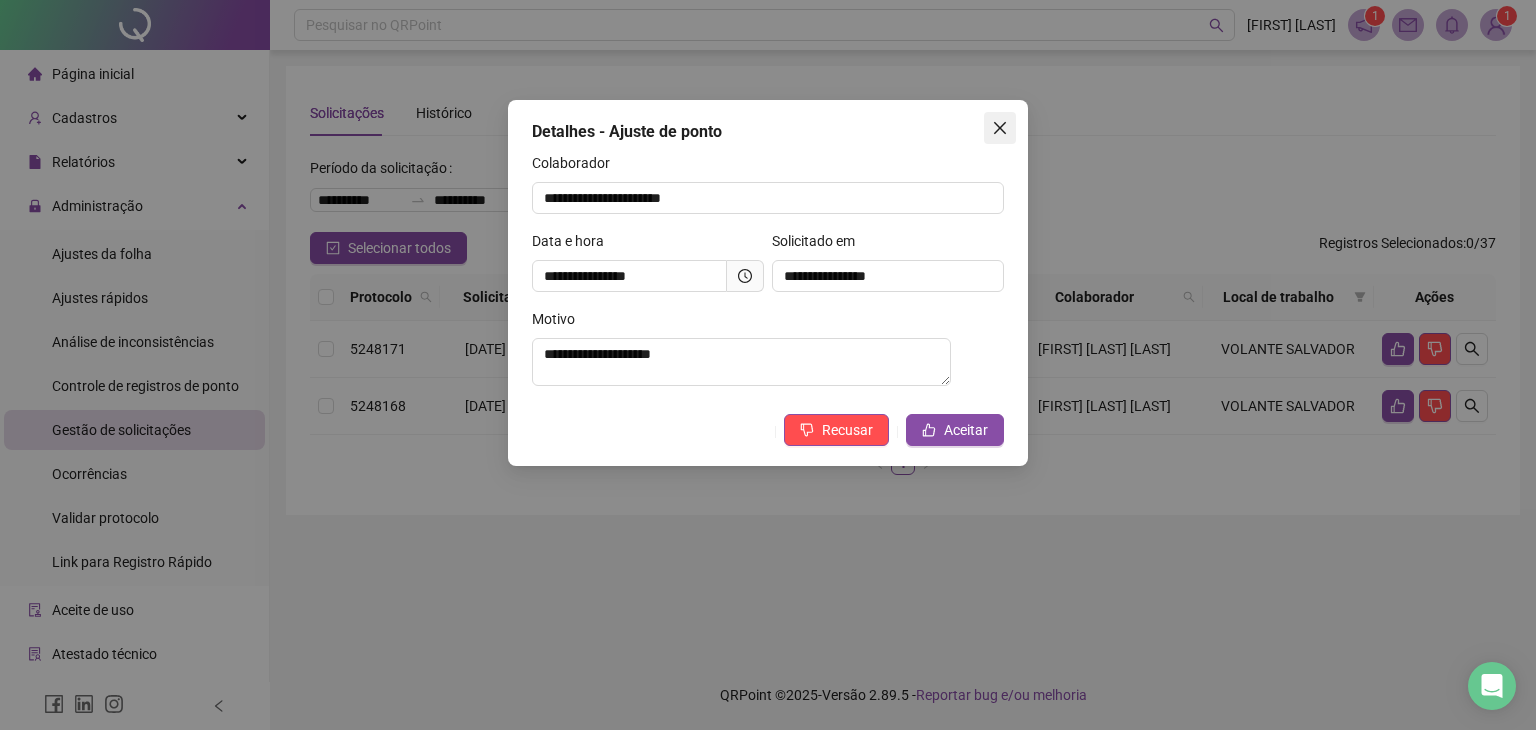click at bounding box center (1000, 128) 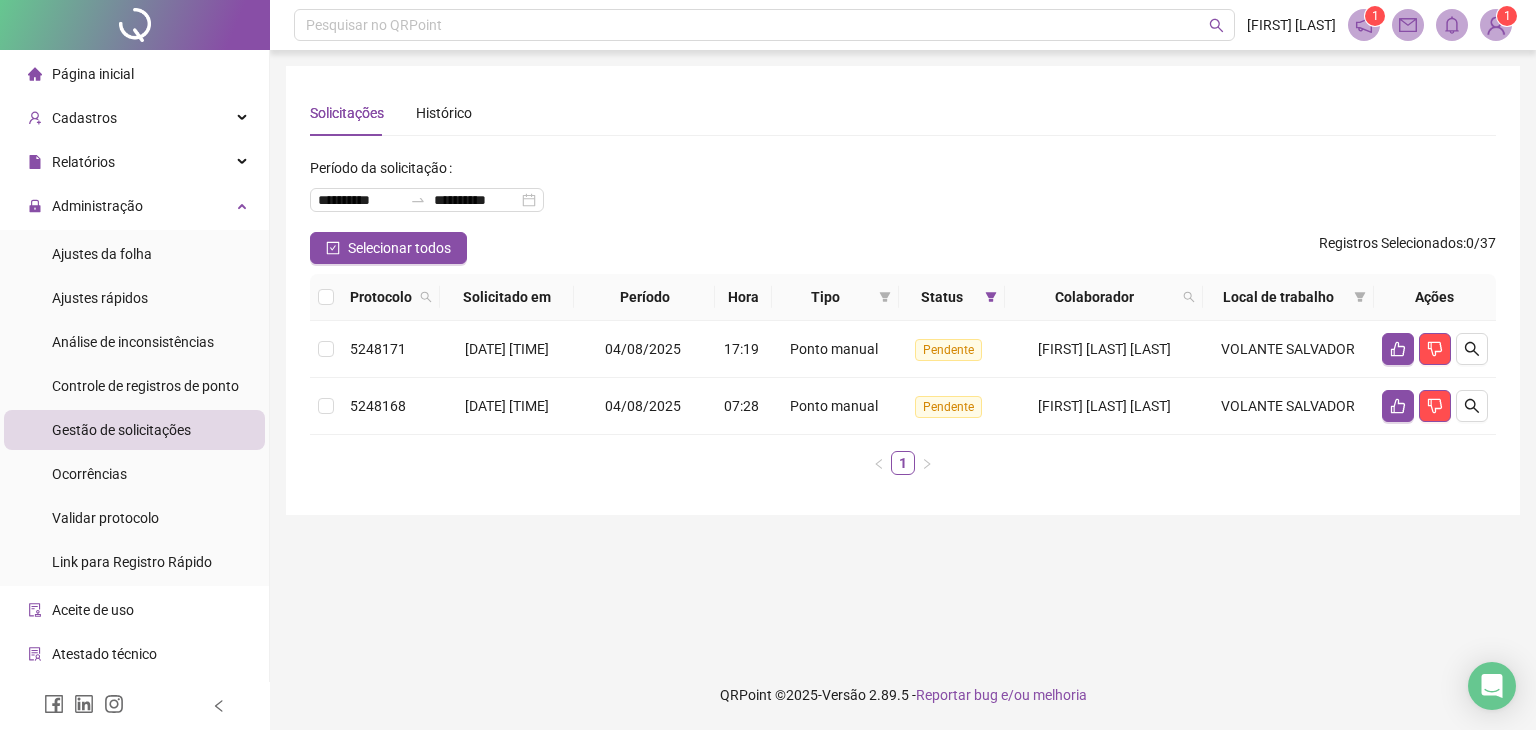 click on "Ajustes da folha" at bounding box center (102, 254) 